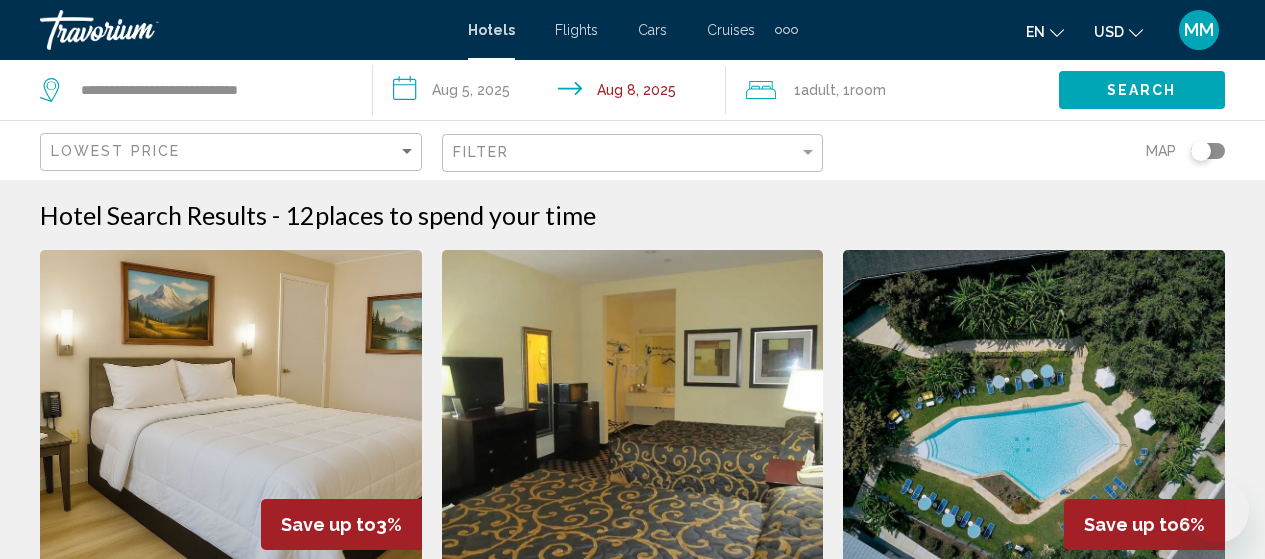 scroll, scrollTop: 2600, scrollLeft: 0, axis: vertical 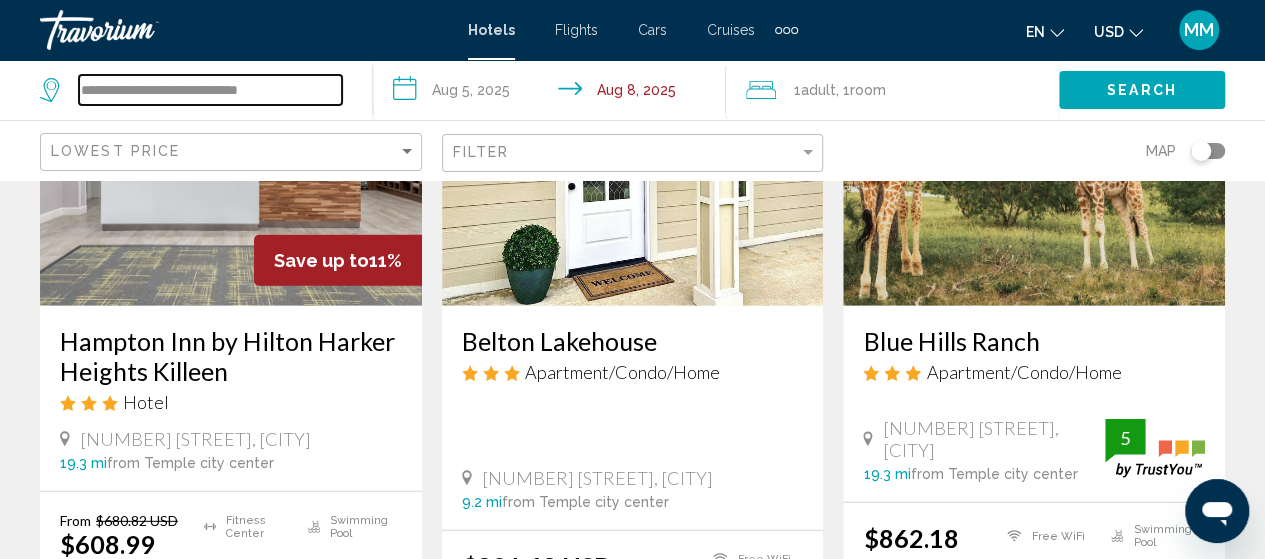 drag, startPoint x: 304, startPoint y: 87, endPoint x: 0, endPoint y: 73, distance: 304.3222 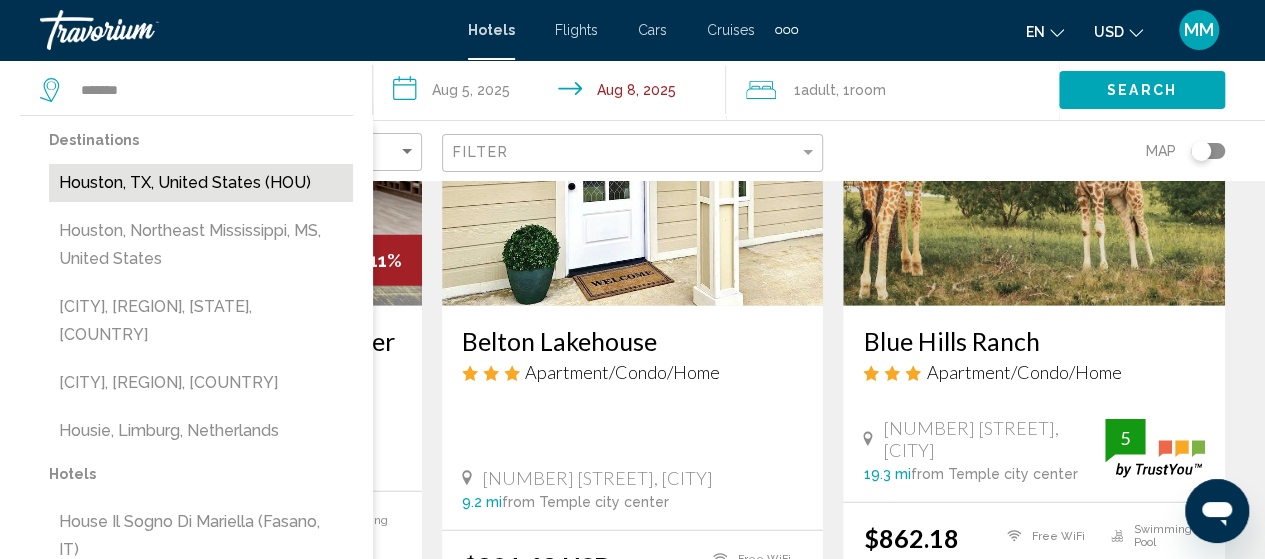 click on "Houston, TX, United States (HOU)" at bounding box center [201, 183] 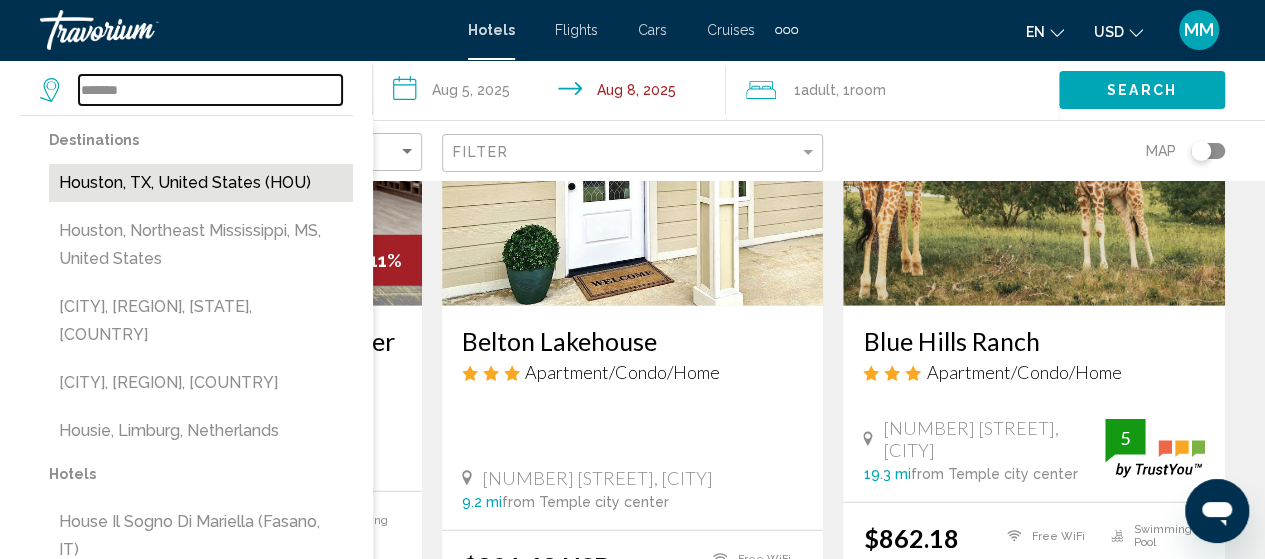 type on "**********" 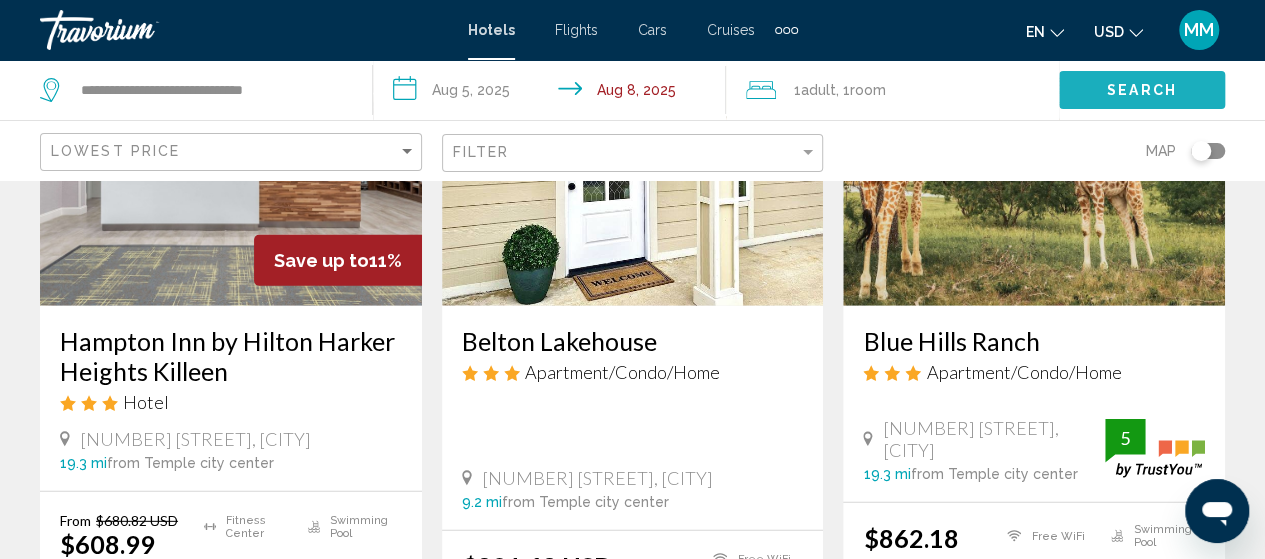 click on "Search" 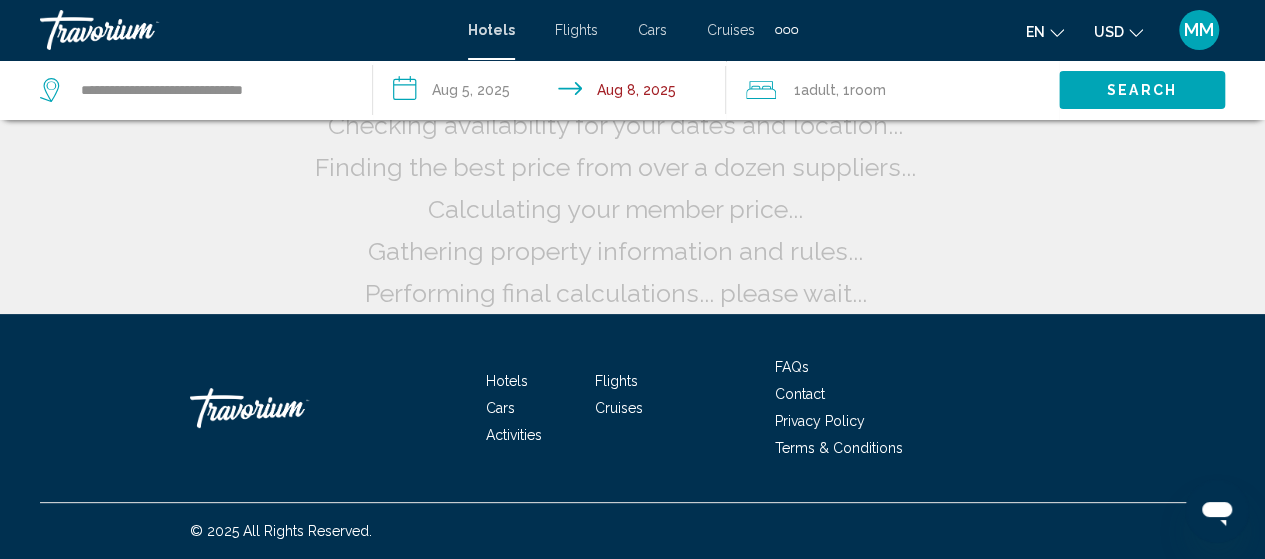 scroll, scrollTop: 97, scrollLeft: 0, axis: vertical 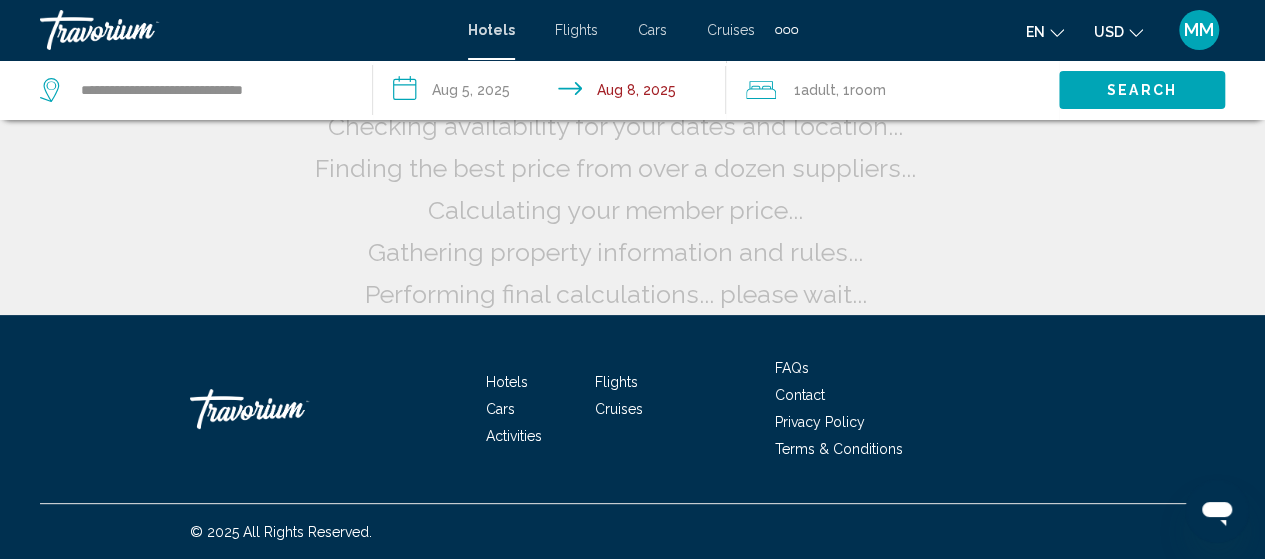 click on "**********" at bounding box center [553, 93] 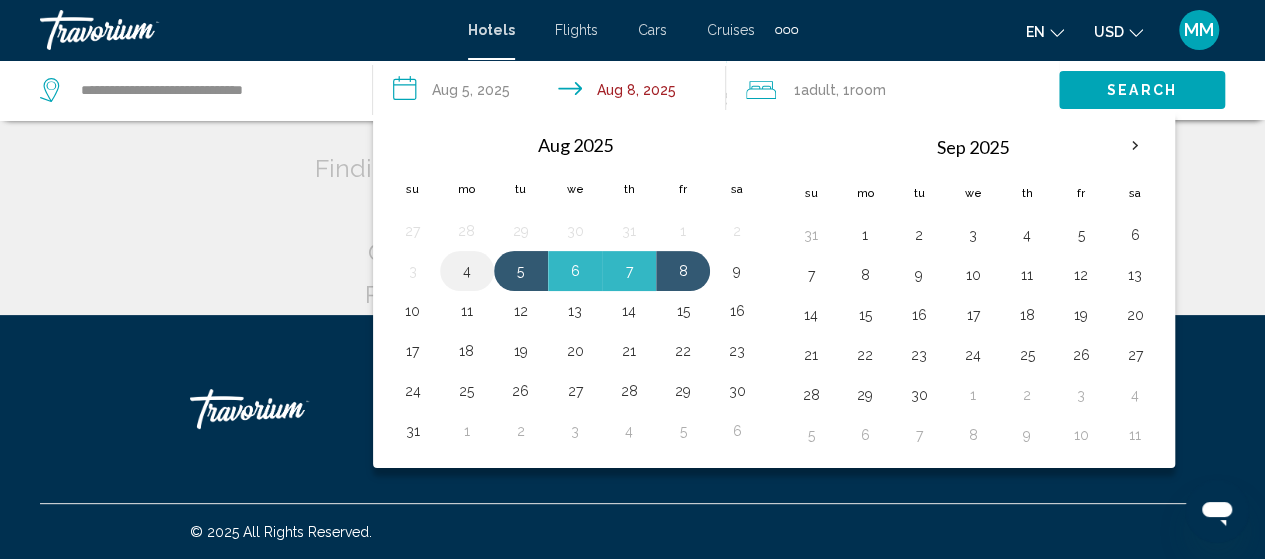 click on "4" at bounding box center [467, 271] 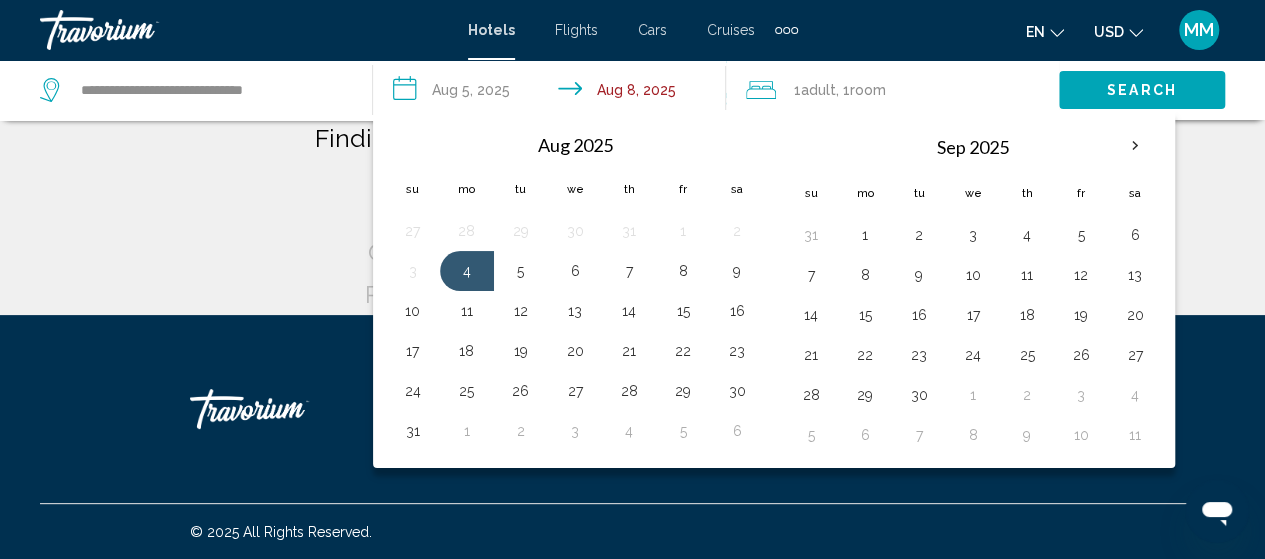 click on "**********" at bounding box center [553, 93] 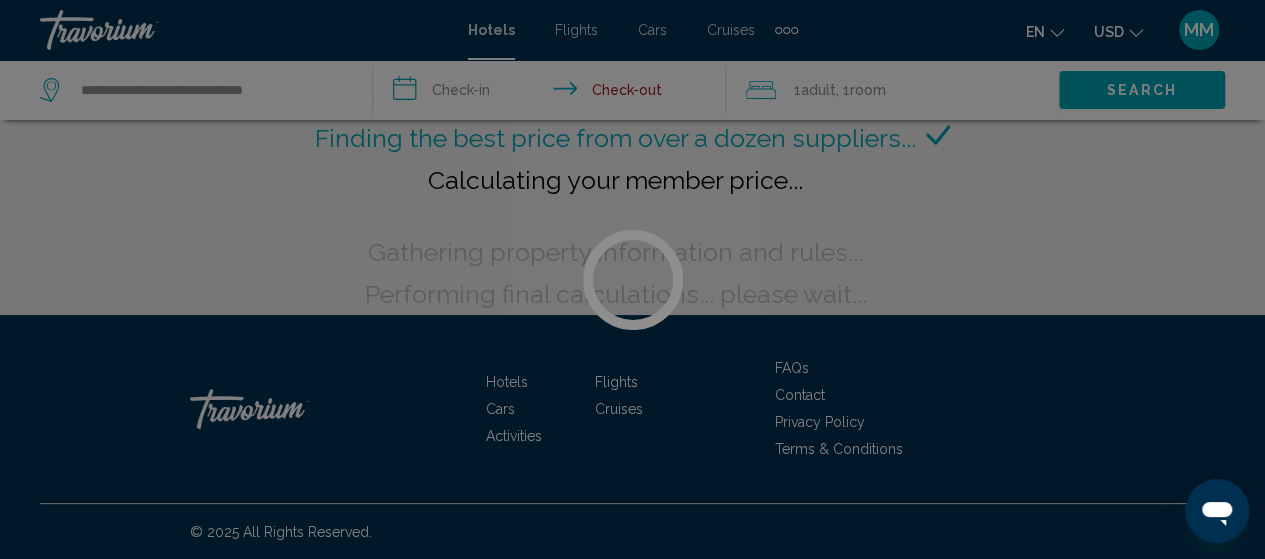 click on "**********" at bounding box center [632, 182] 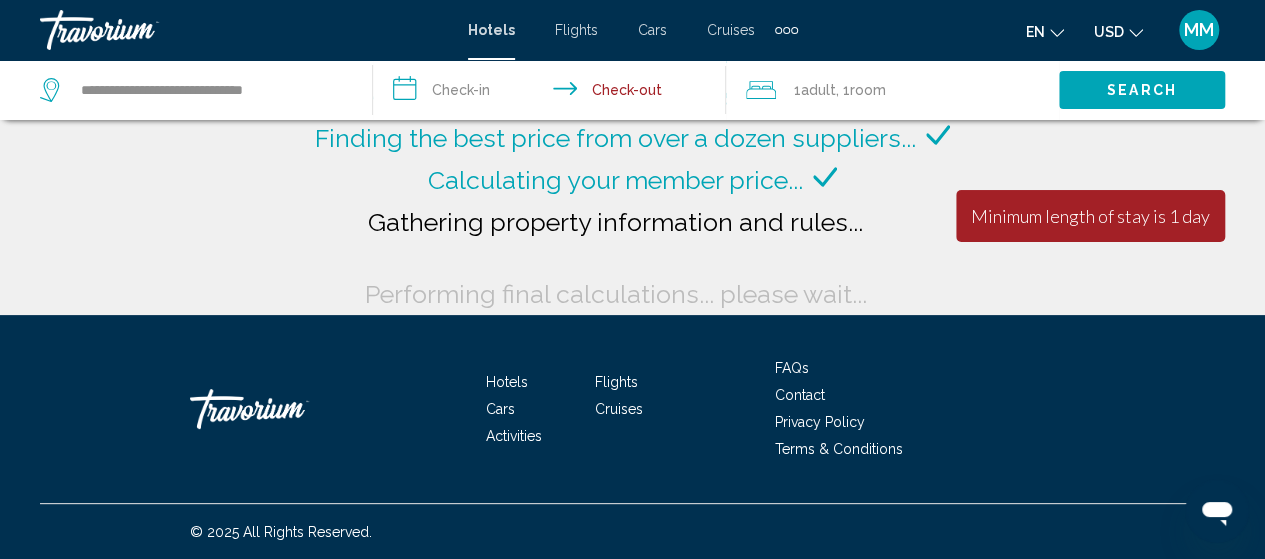 click on "**********" at bounding box center [553, 93] 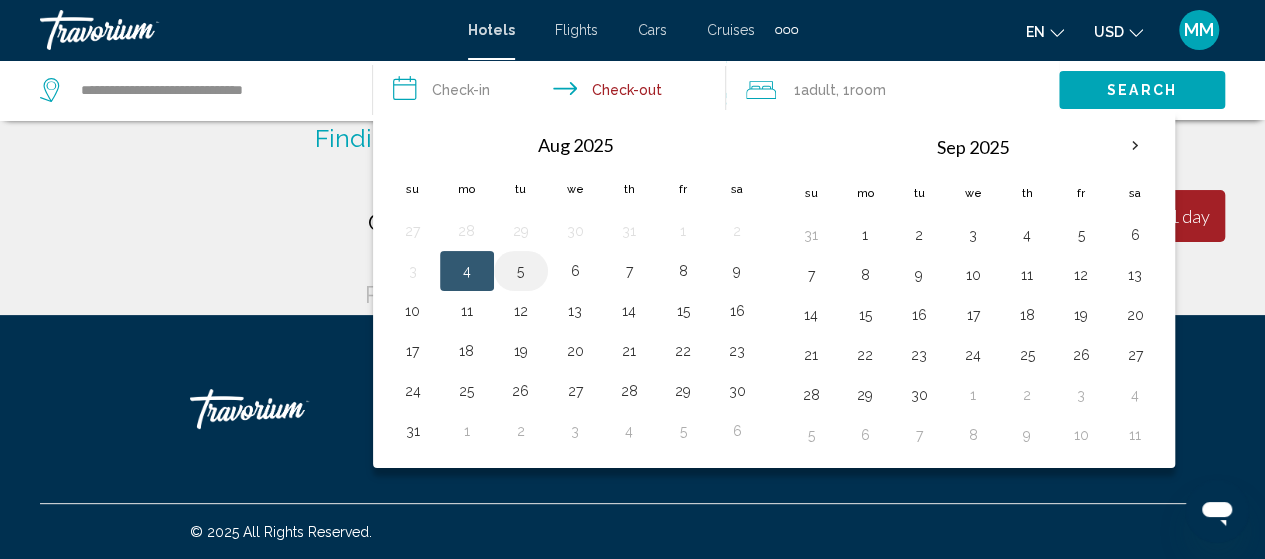 click on "5" at bounding box center [521, 271] 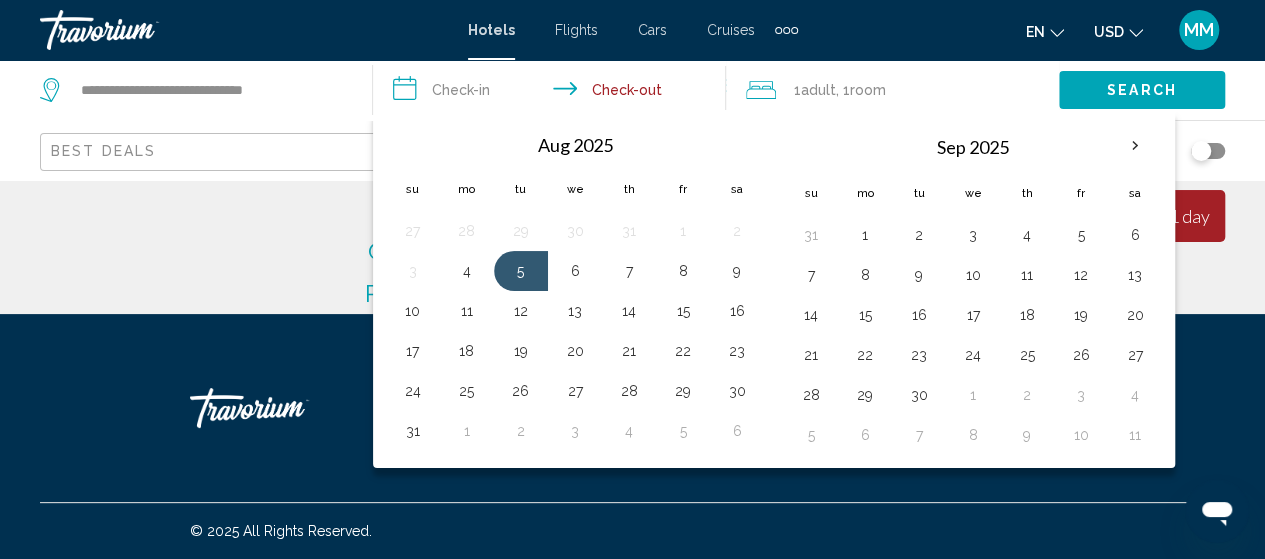 scroll, scrollTop: 67, scrollLeft: 0, axis: vertical 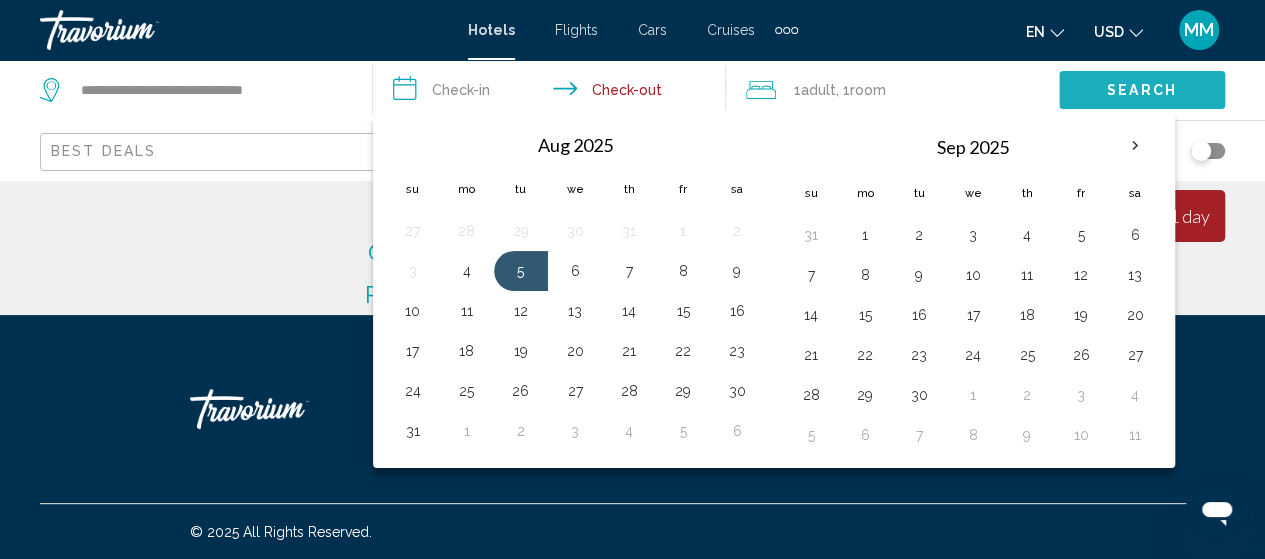 click on "Search" 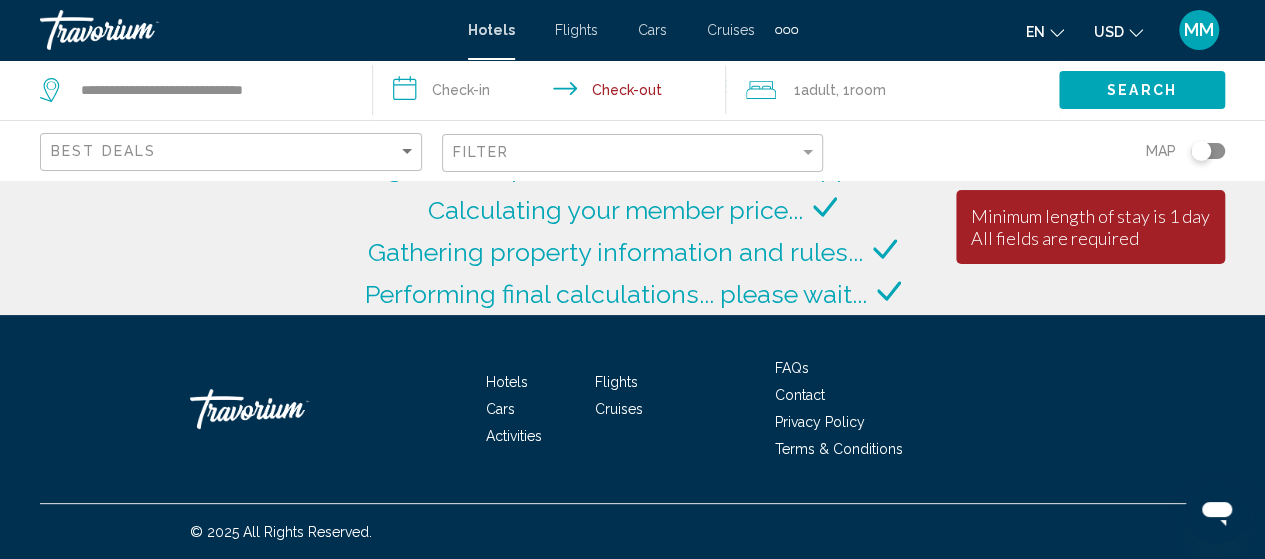 scroll, scrollTop: 267, scrollLeft: 0, axis: vertical 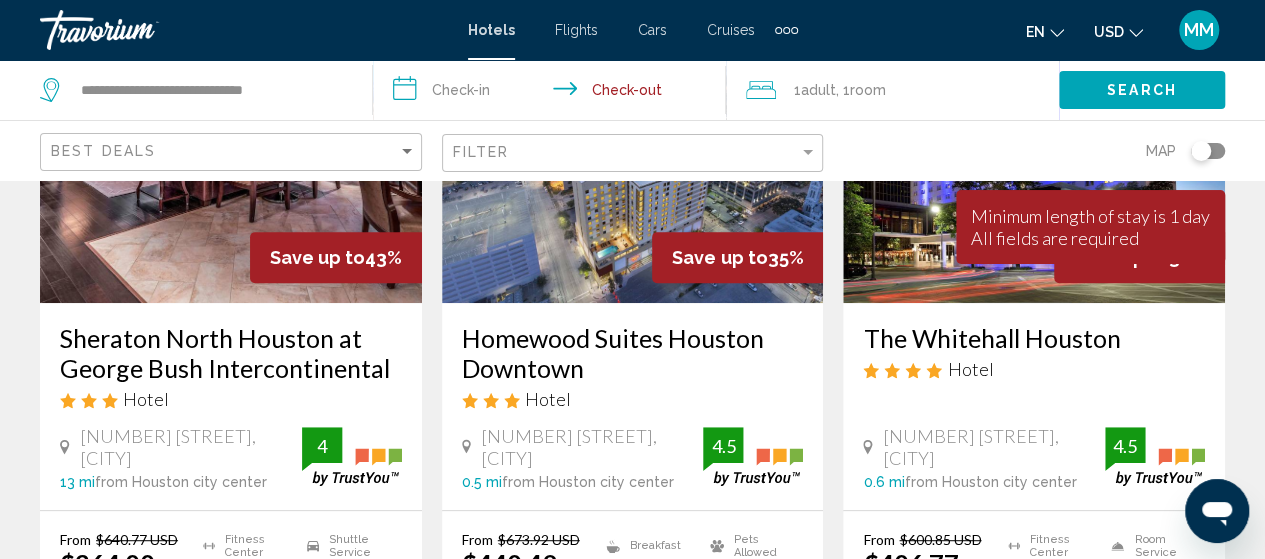 click on "**********" at bounding box center (553, 93) 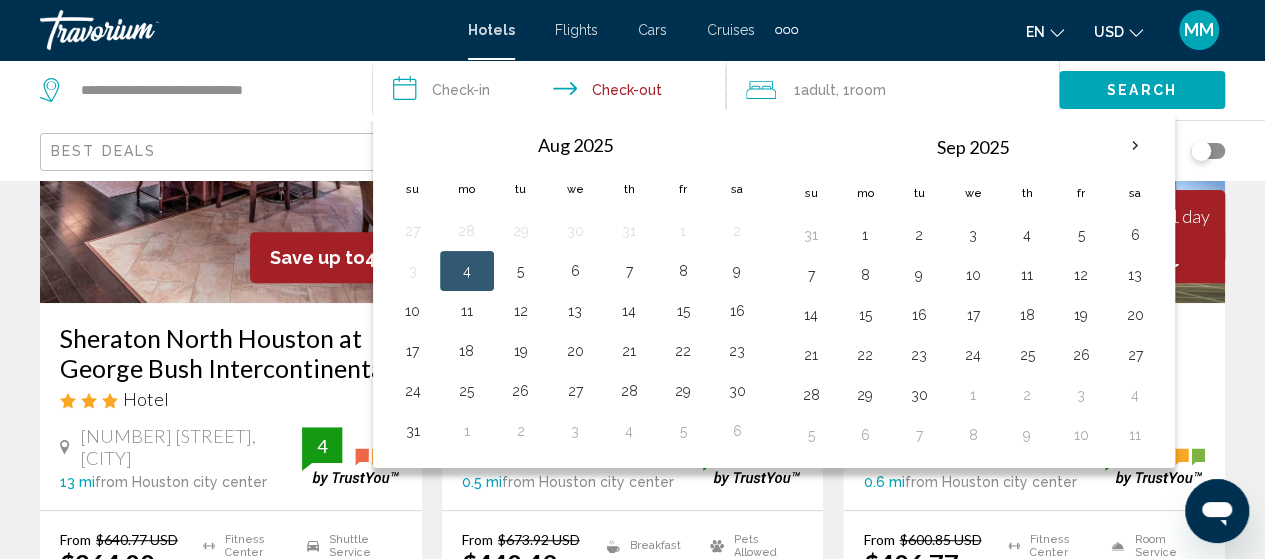 click on "4" at bounding box center [467, 271] 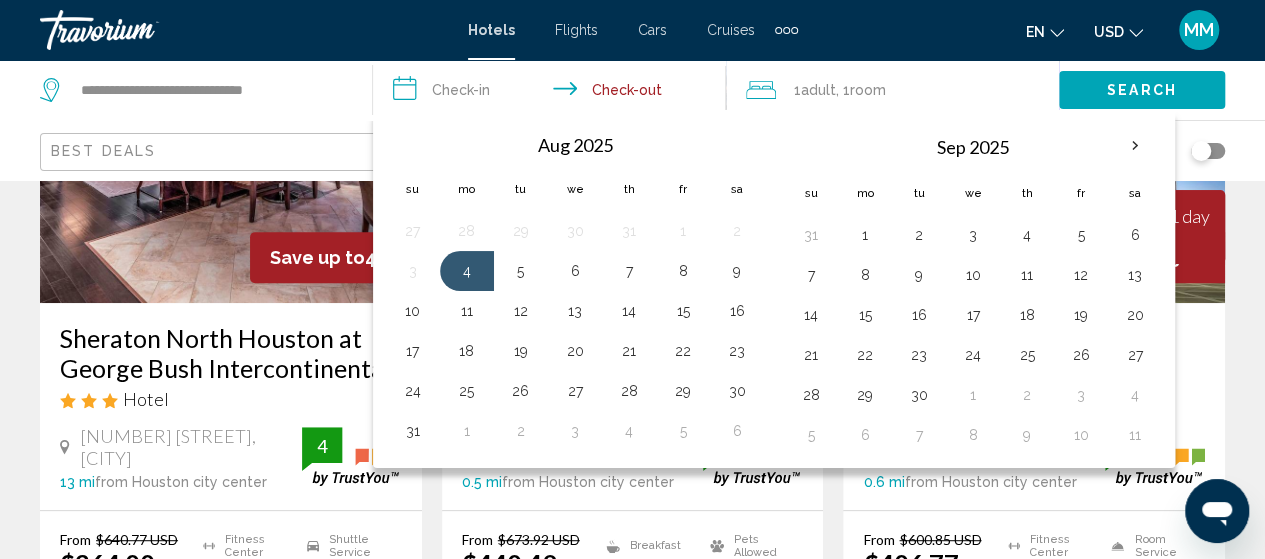 click on "4" at bounding box center [467, 271] 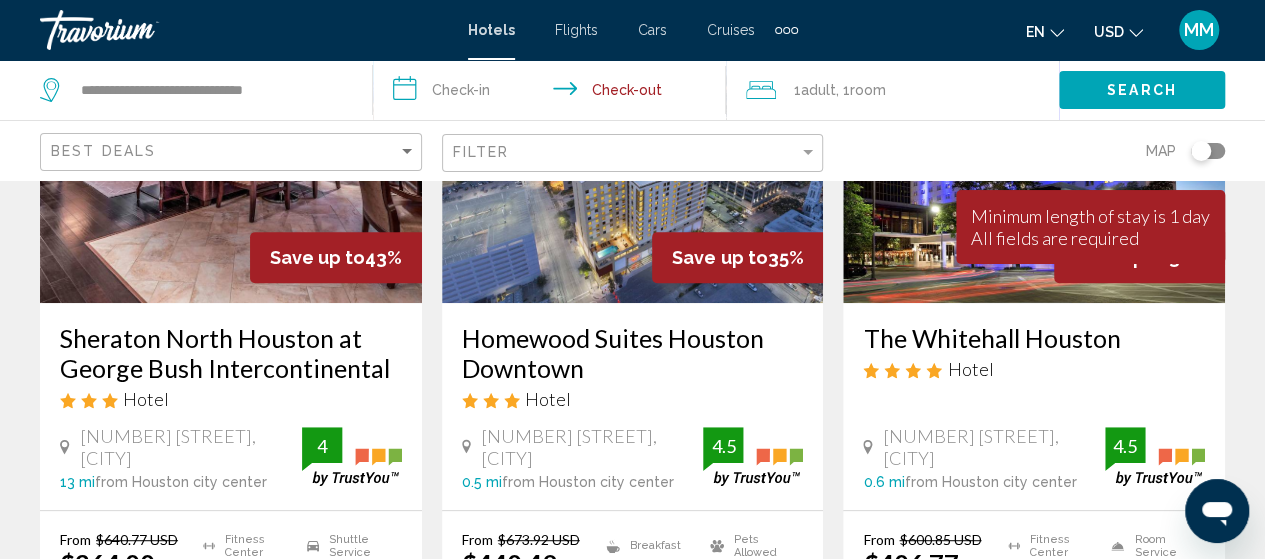 click on "**********" at bounding box center [553, 93] 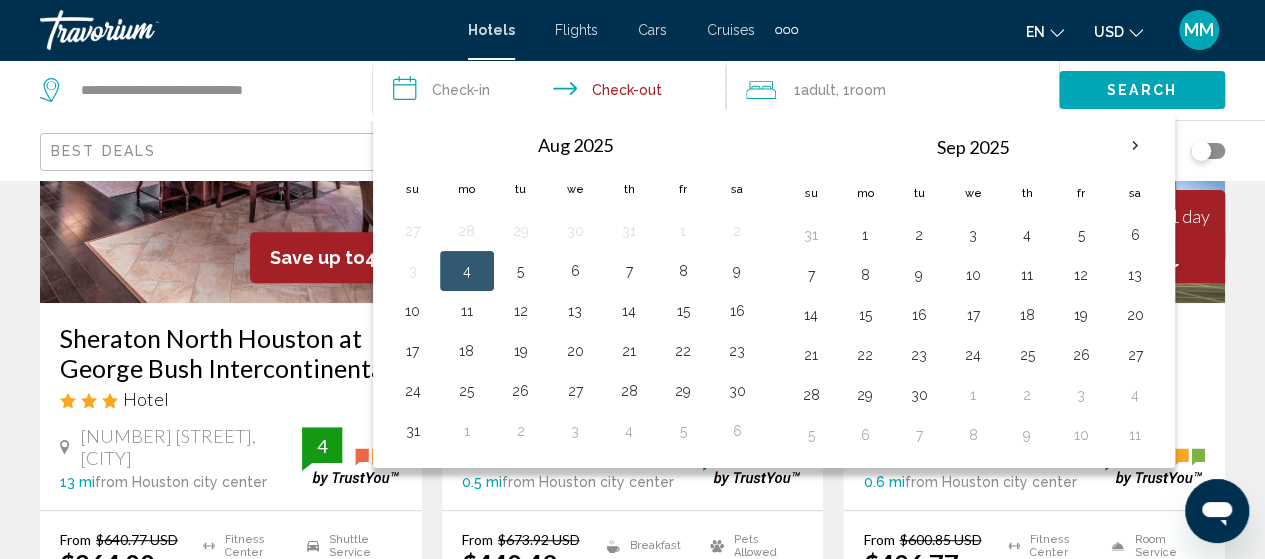 click on "**********" at bounding box center [553, 93] 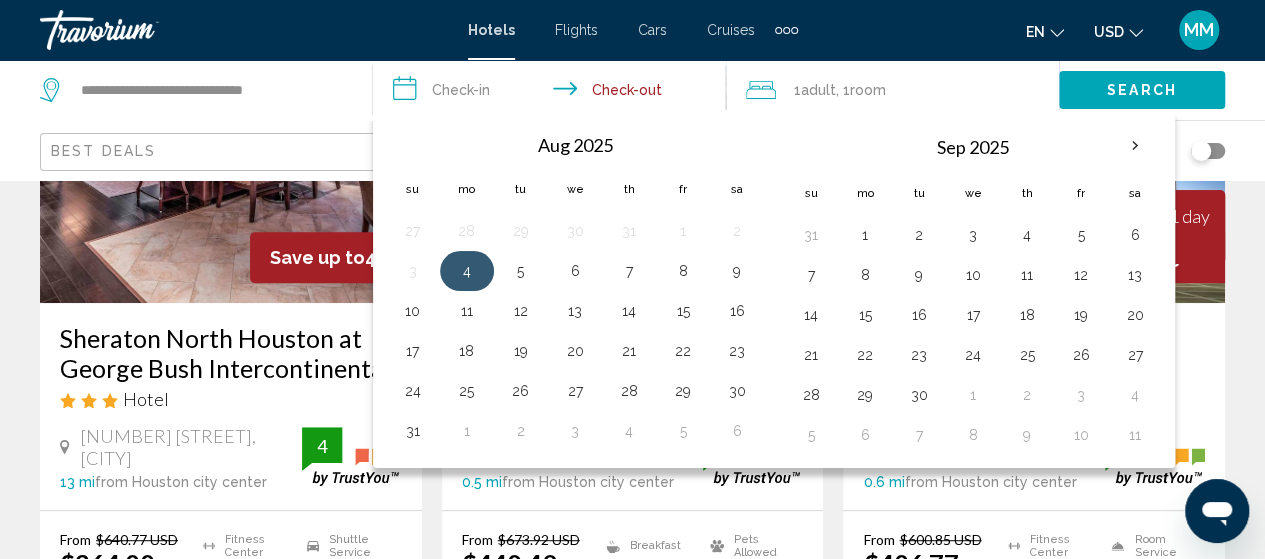 click on "4" at bounding box center (467, 271) 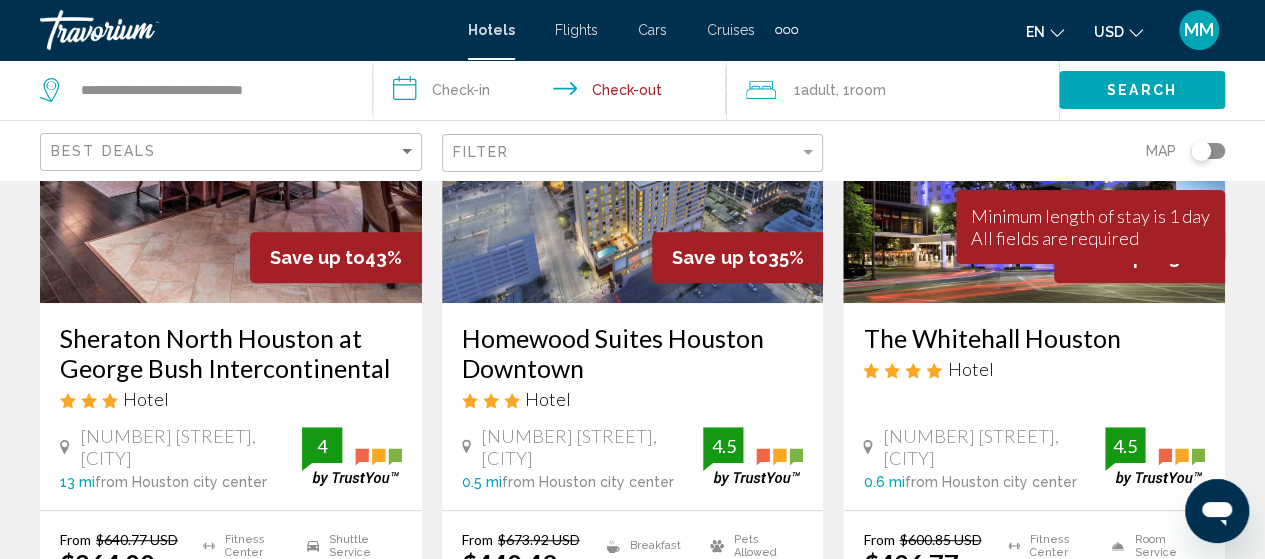 click on "**********" at bounding box center [553, 93] 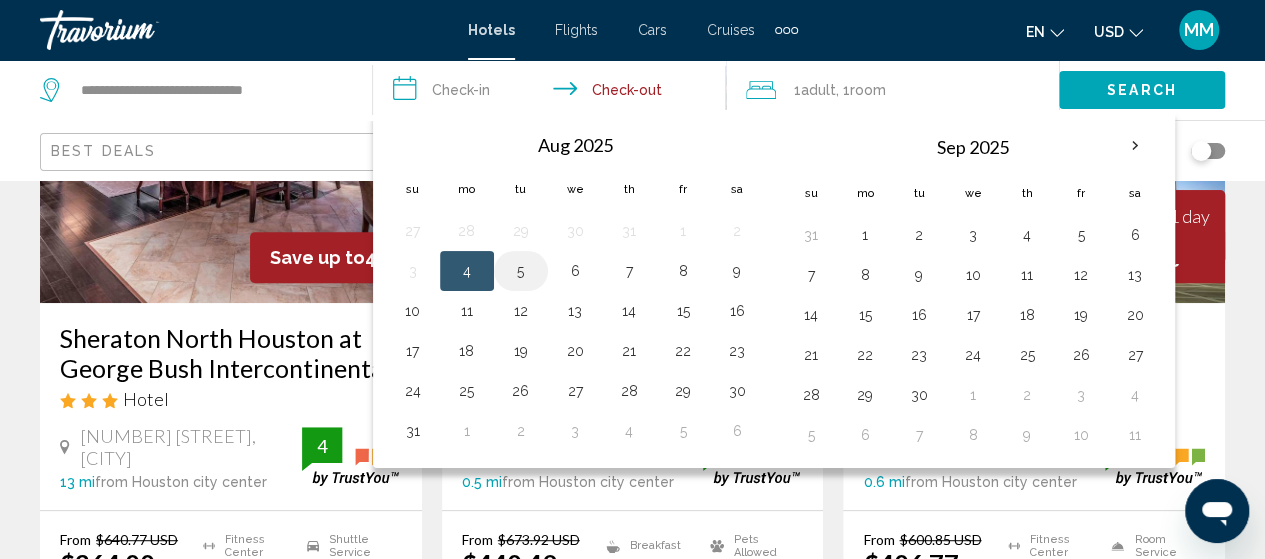 click on "5" at bounding box center (521, 271) 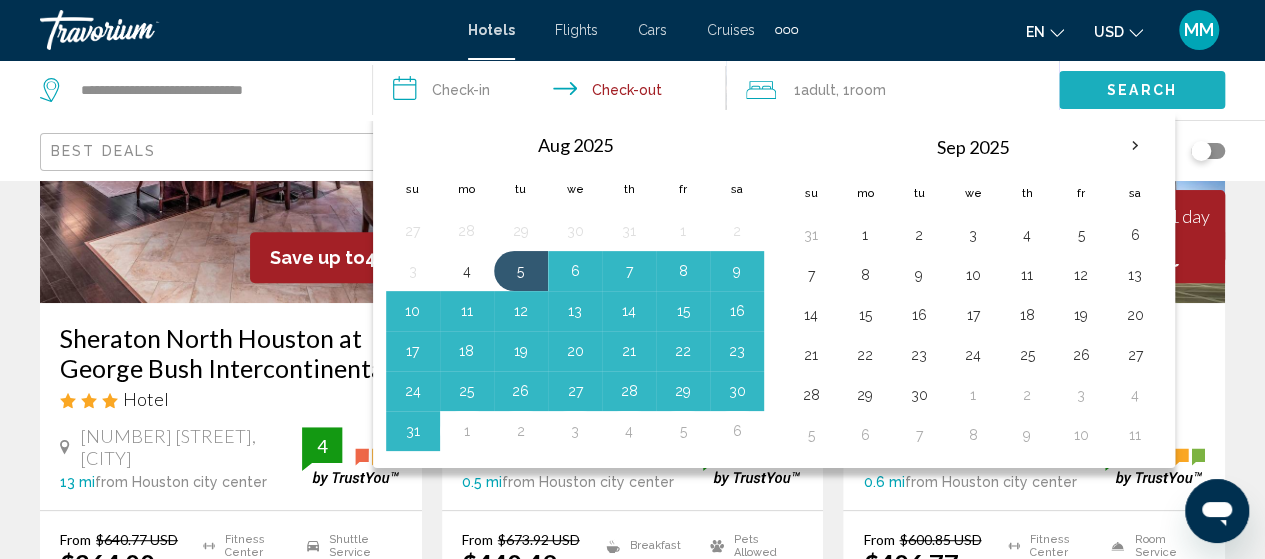 click on "Search" 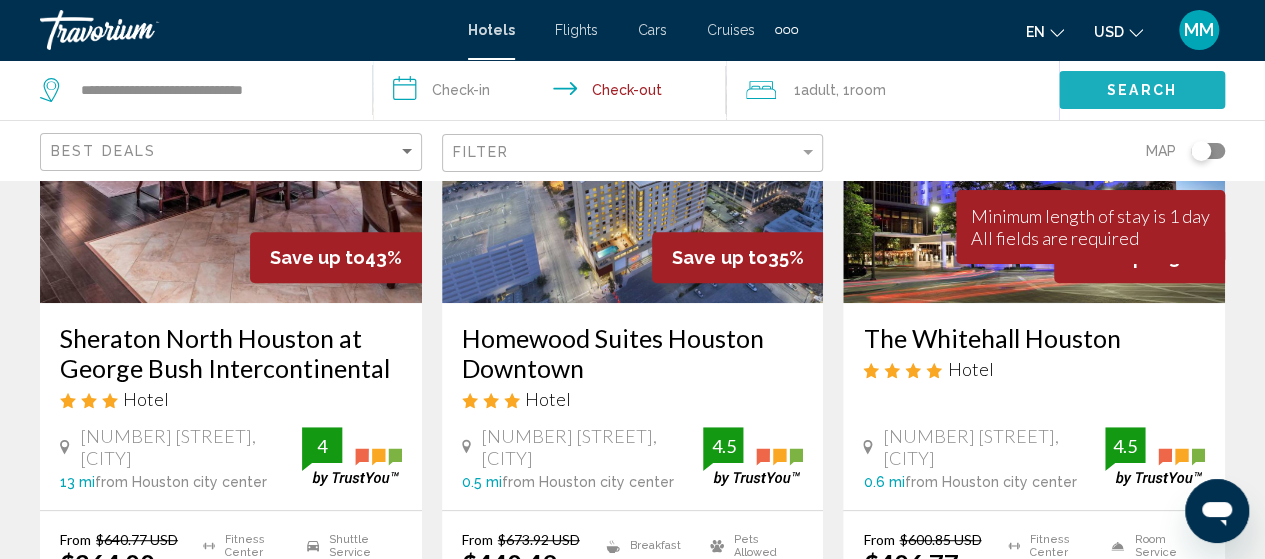 click on "Search" 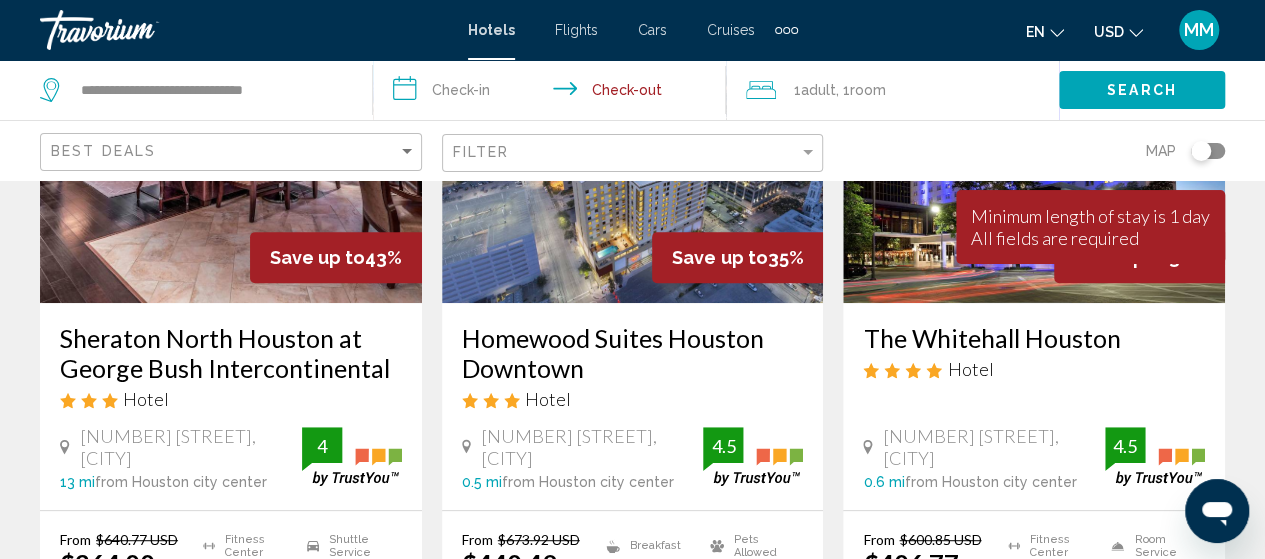 click on "Search" 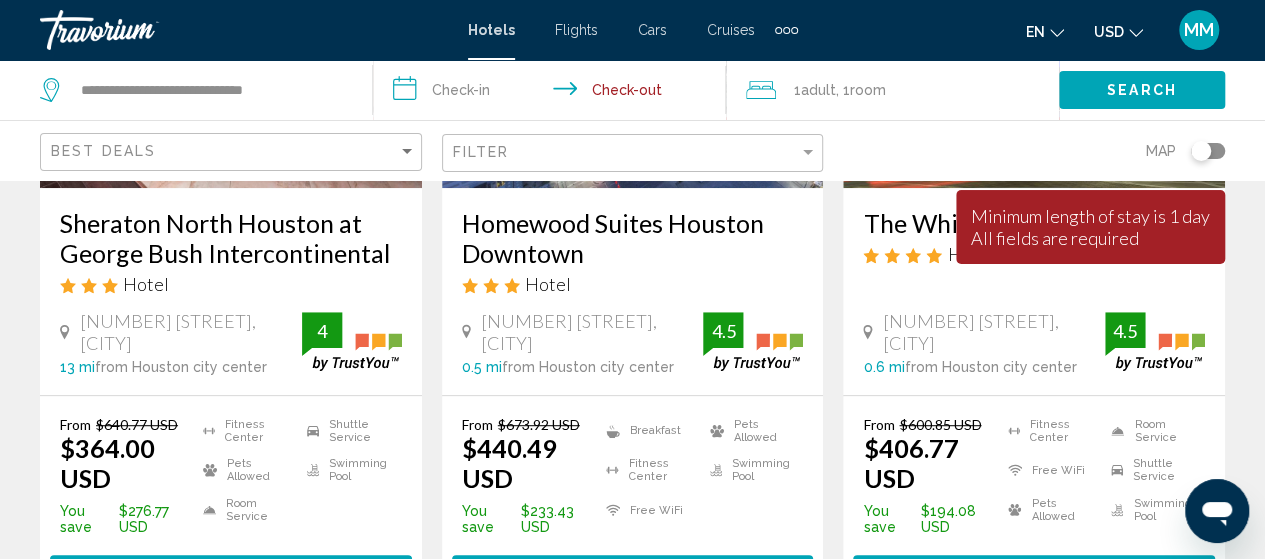 scroll, scrollTop: 349, scrollLeft: 0, axis: vertical 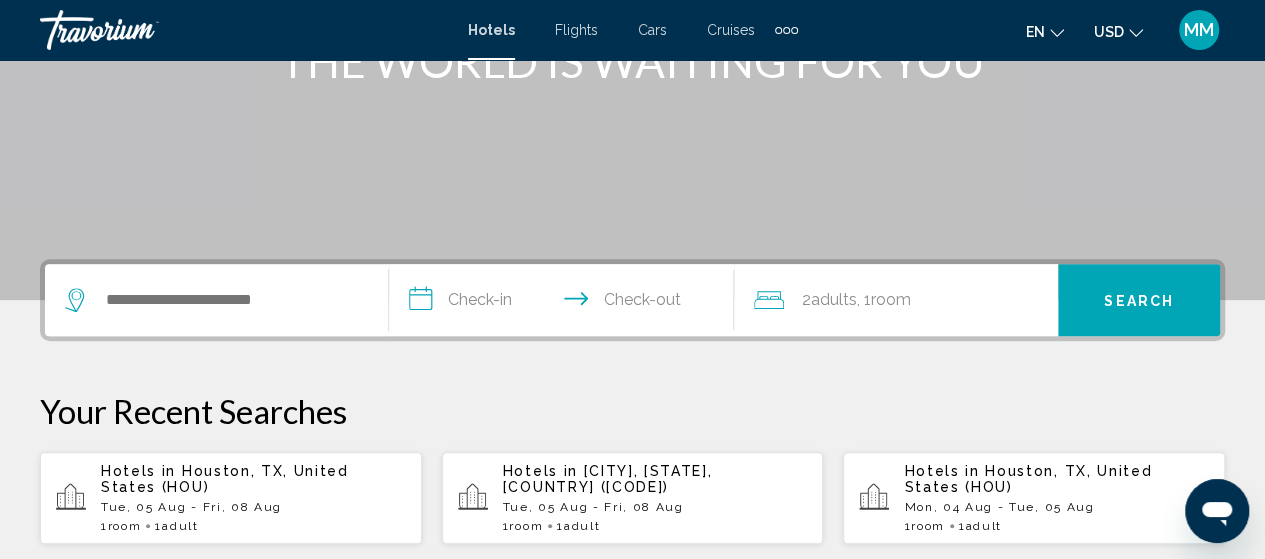 click at bounding box center [216, 300] 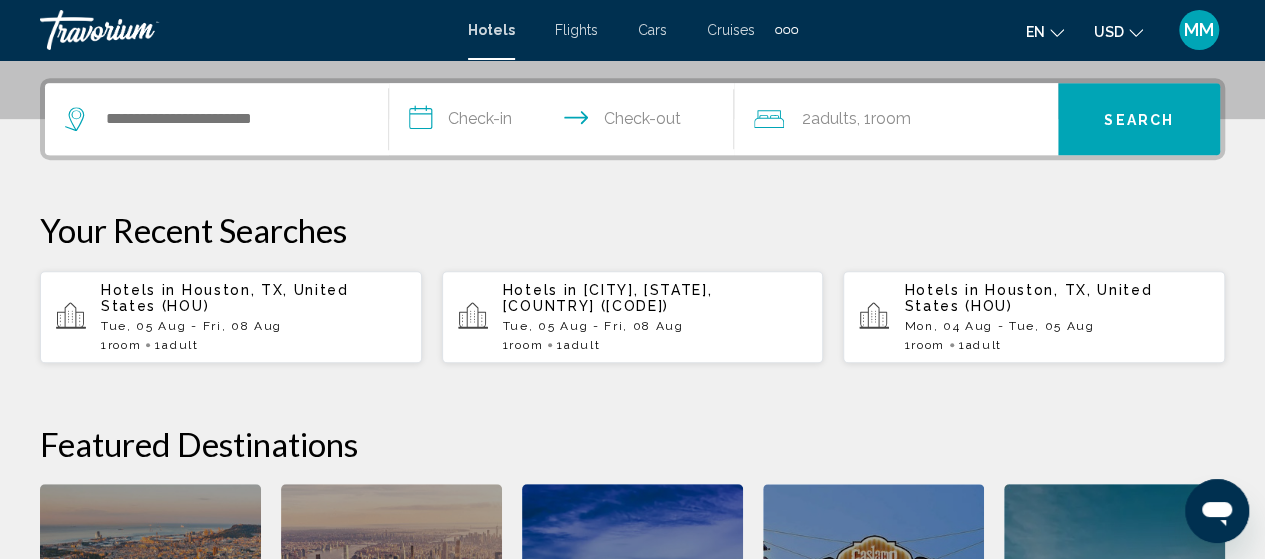 scroll, scrollTop: 494, scrollLeft: 0, axis: vertical 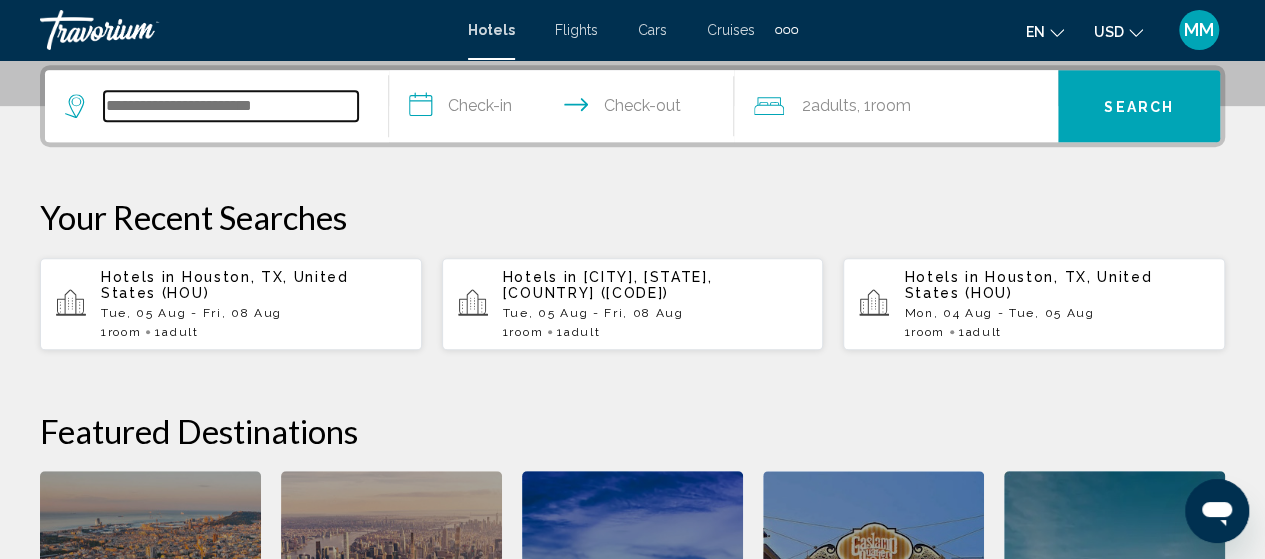 click at bounding box center [231, 106] 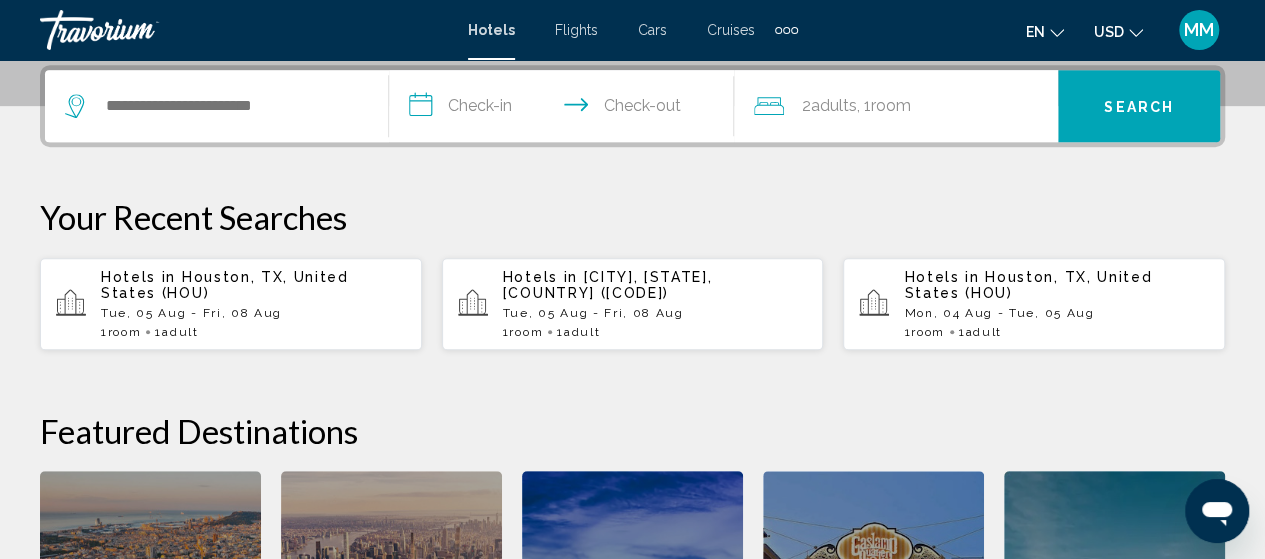 click on "Houston, TX, United States (HOU)" at bounding box center [225, 285] 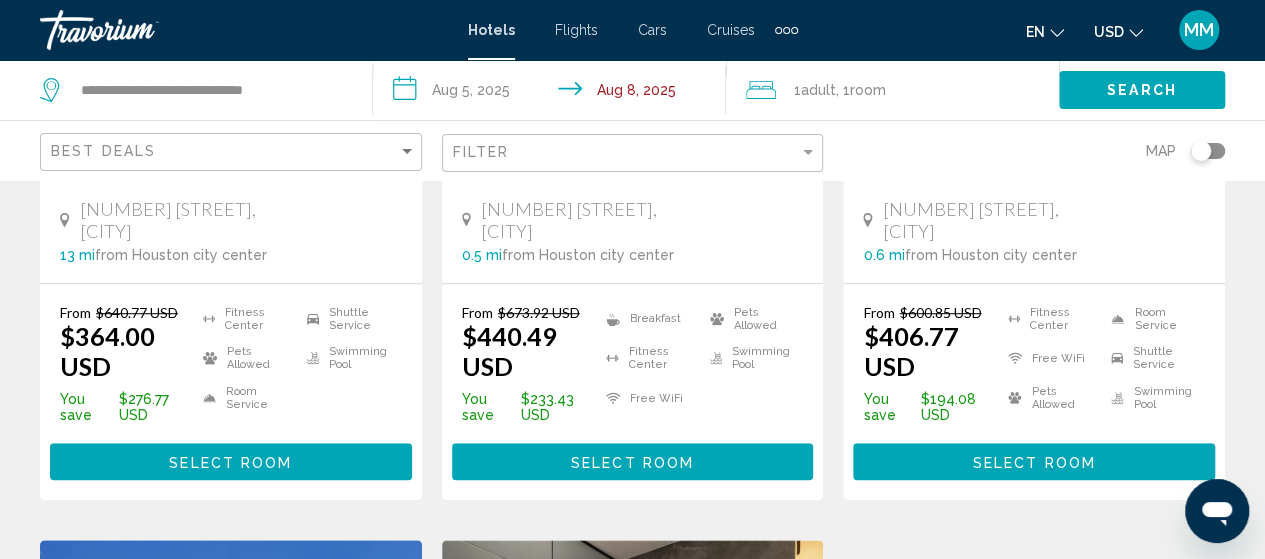 scroll, scrollTop: 0, scrollLeft: 0, axis: both 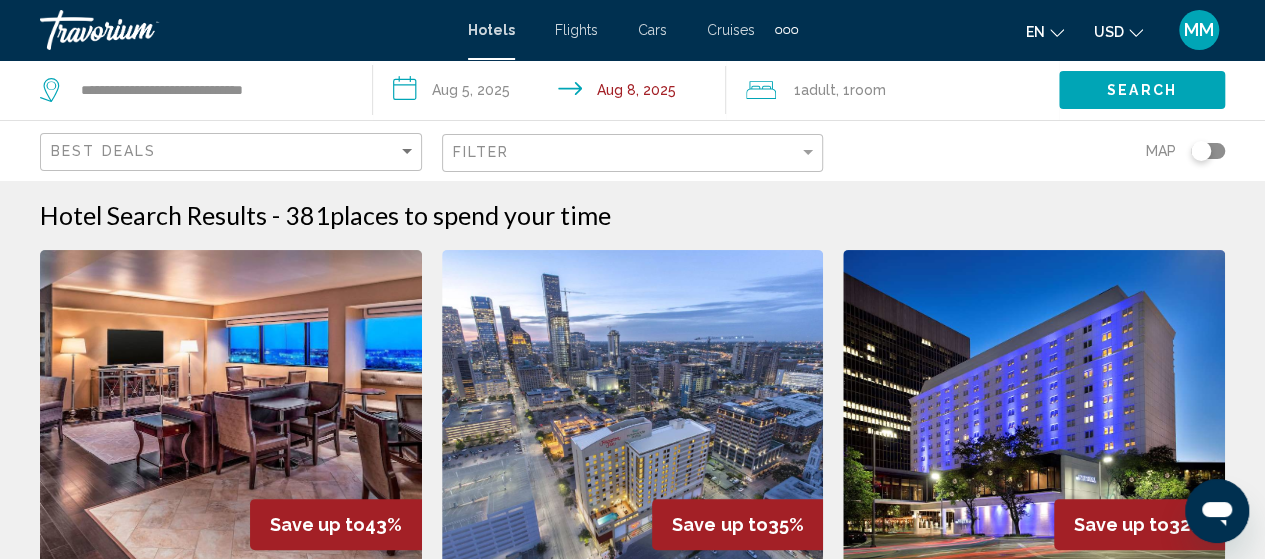 click on "**********" at bounding box center [553, 93] 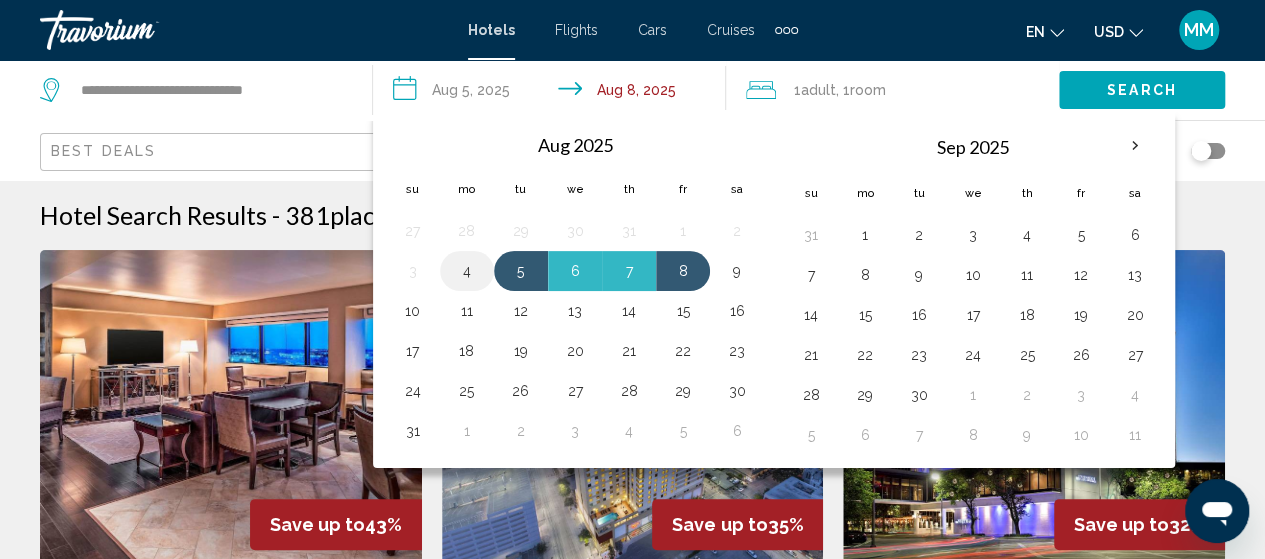 click on "4" at bounding box center (467, 271) 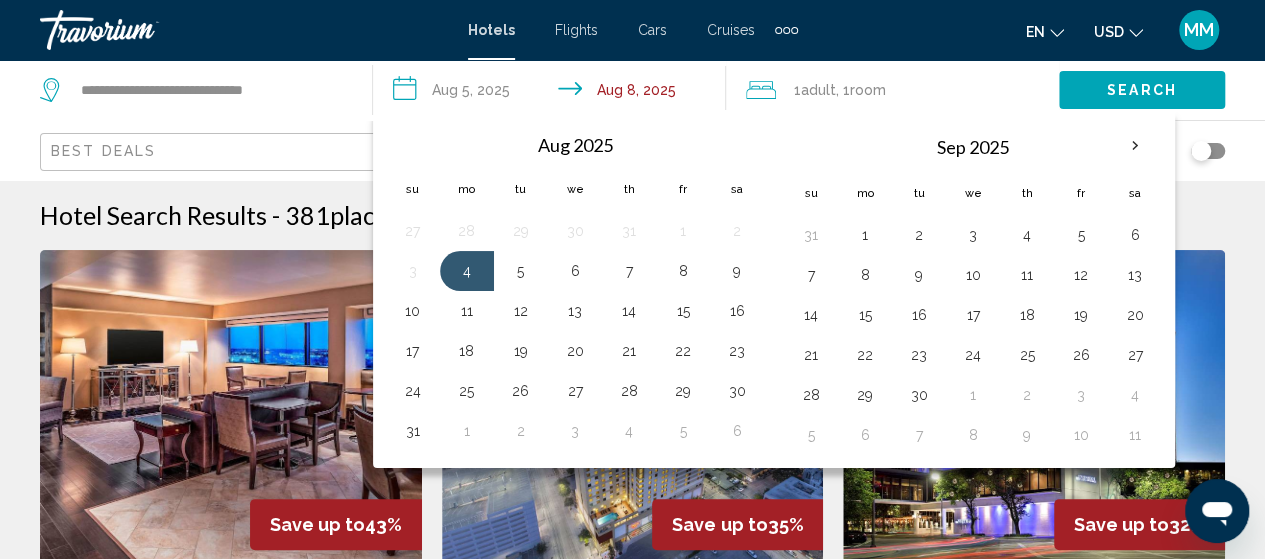 click on "**********" at bounding box center [553, 93] 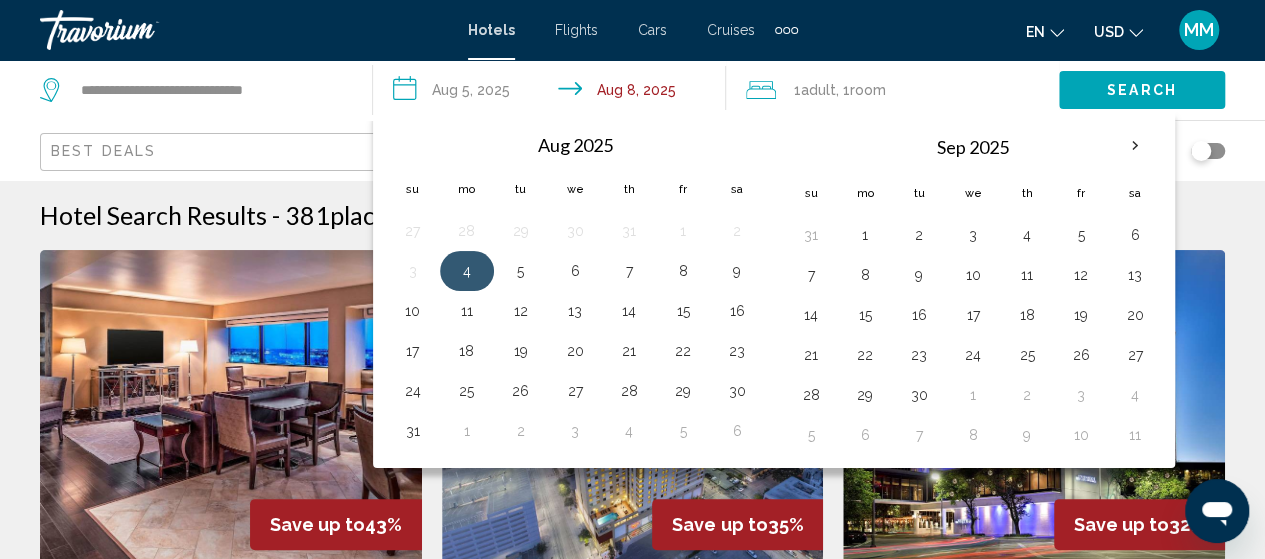 click on "4" at bounding box center [467, 271] 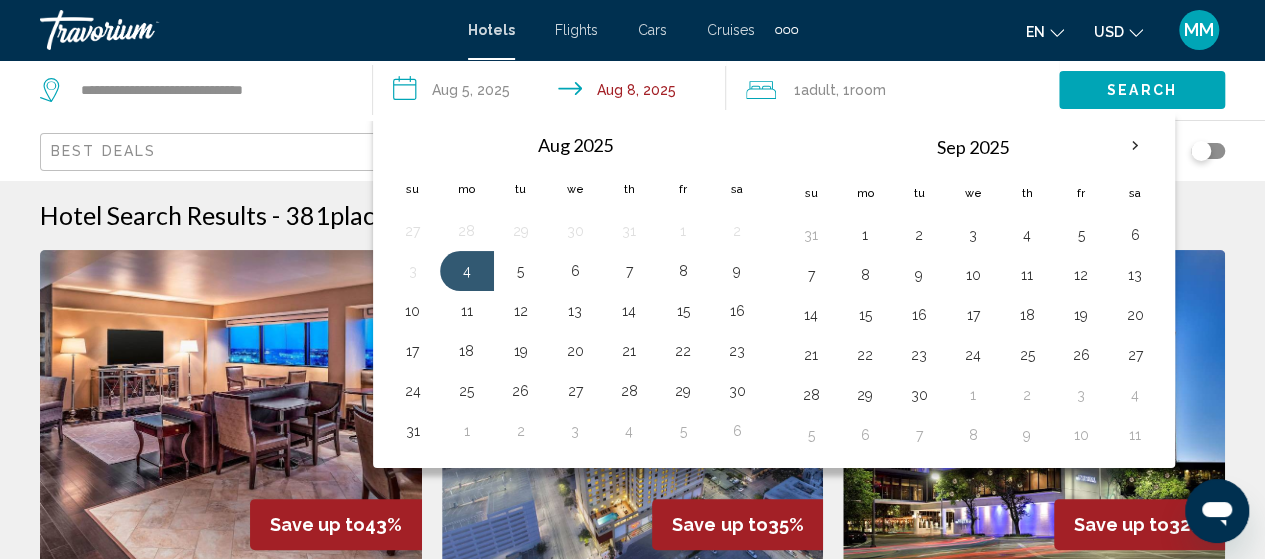 click on "**********" at bounding box center (553, 93) 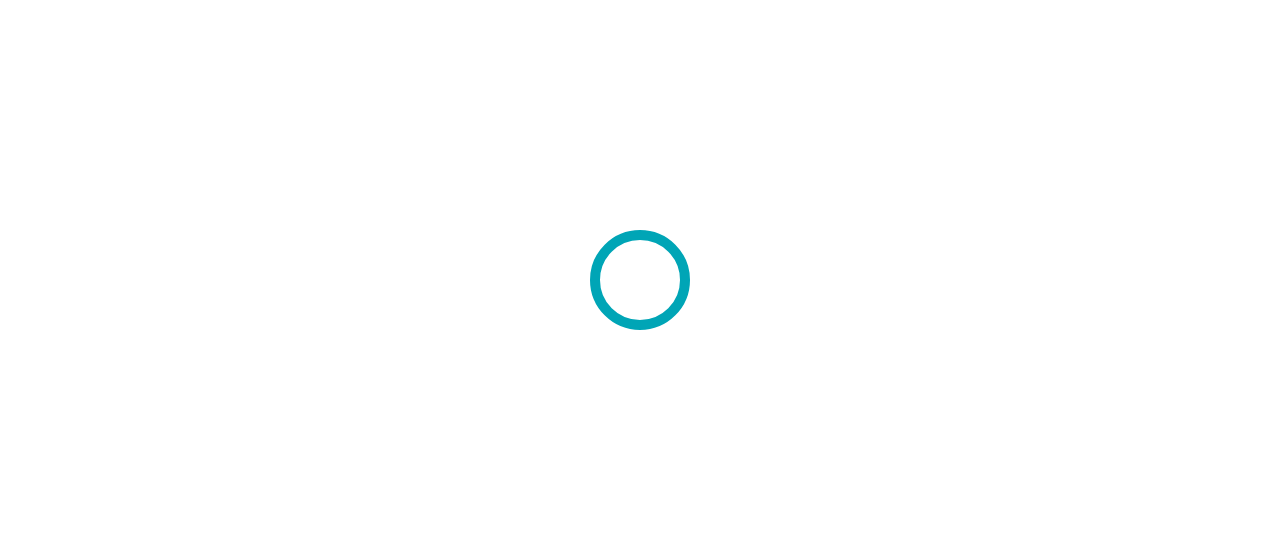 scroll, scrollTop: 0, scrollLeft: 0, axis: both 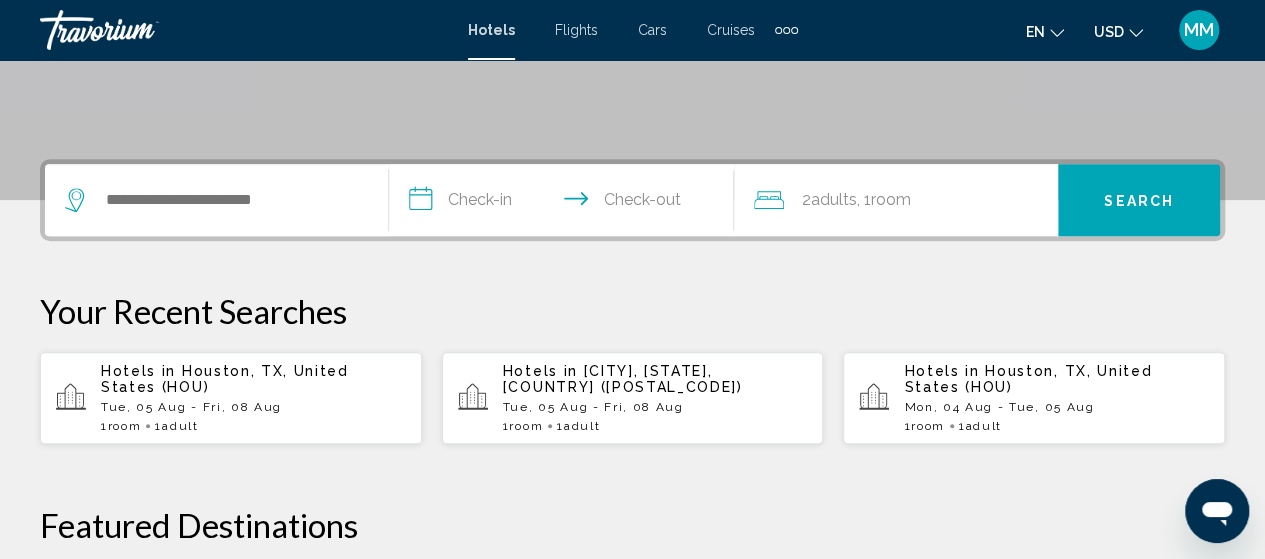 click on "Hotels in" at bounding box center (138, 371) 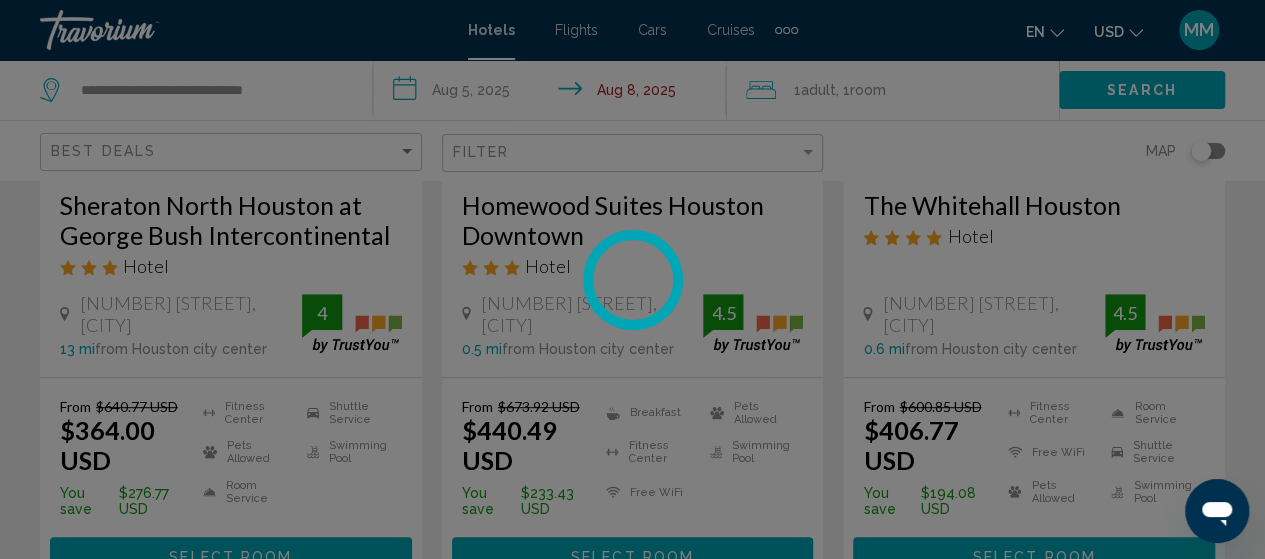 scroll, scrollTop: 0, scrollLeft: 0, axis: both 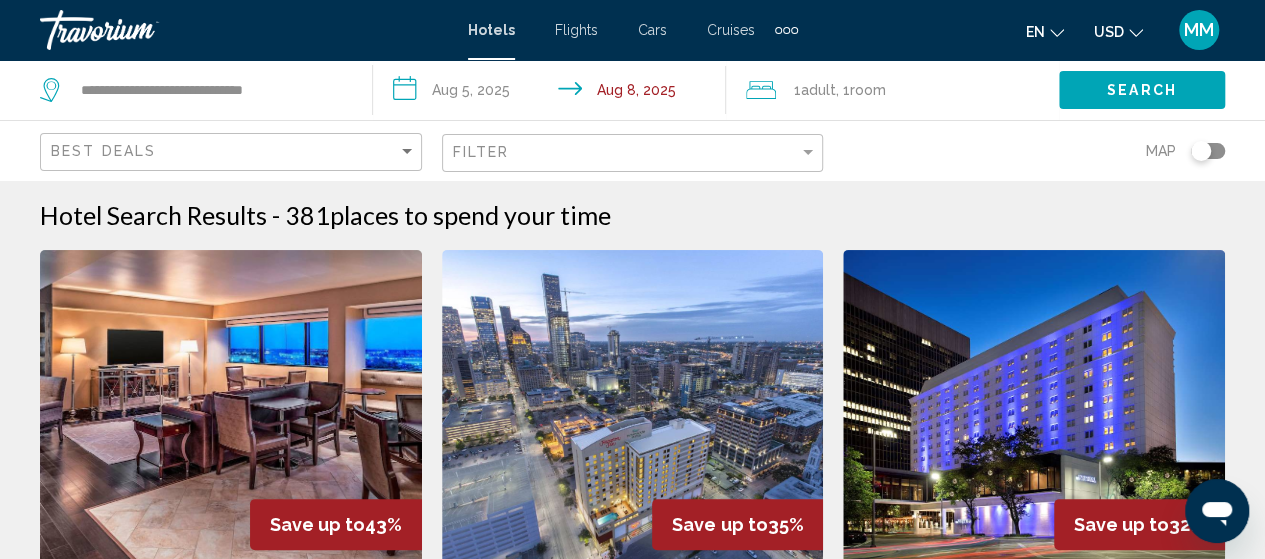 click on "**********" at bounding box center (553, 93) 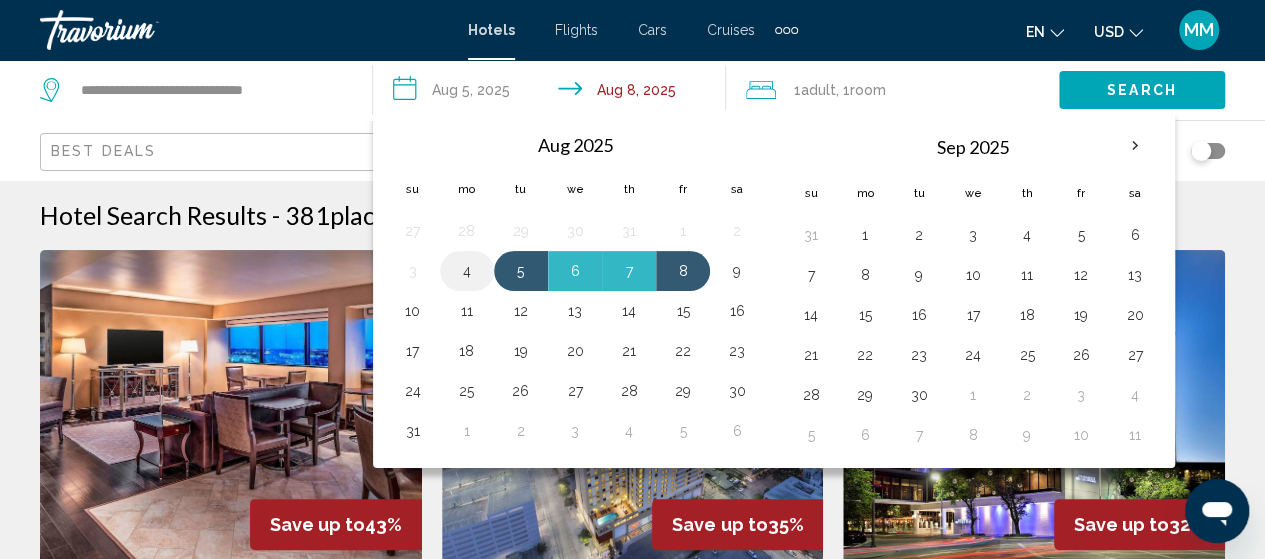 click on "4" at bounding box center [467, 271] 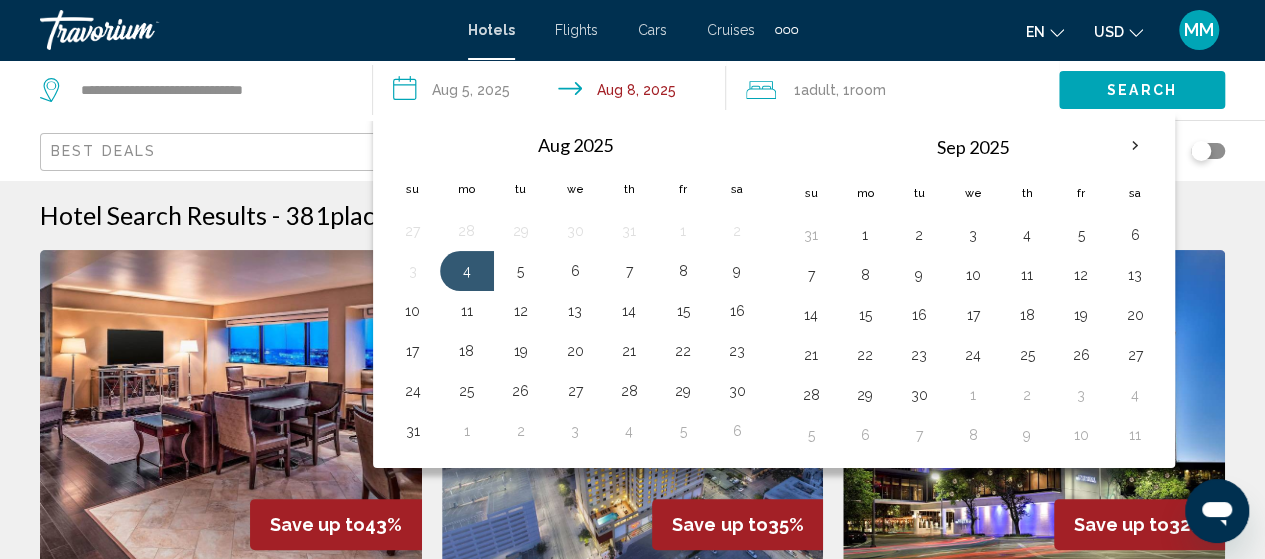 click on "**********" at bounding box center [553, 93] 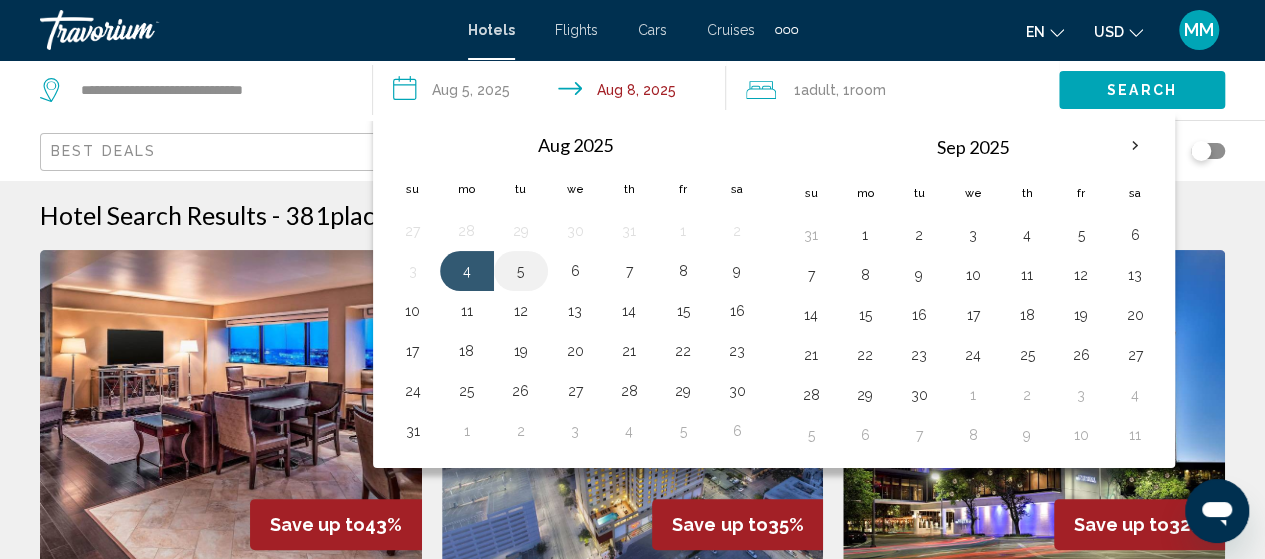 click on "5" at bounding box center (521, 271) 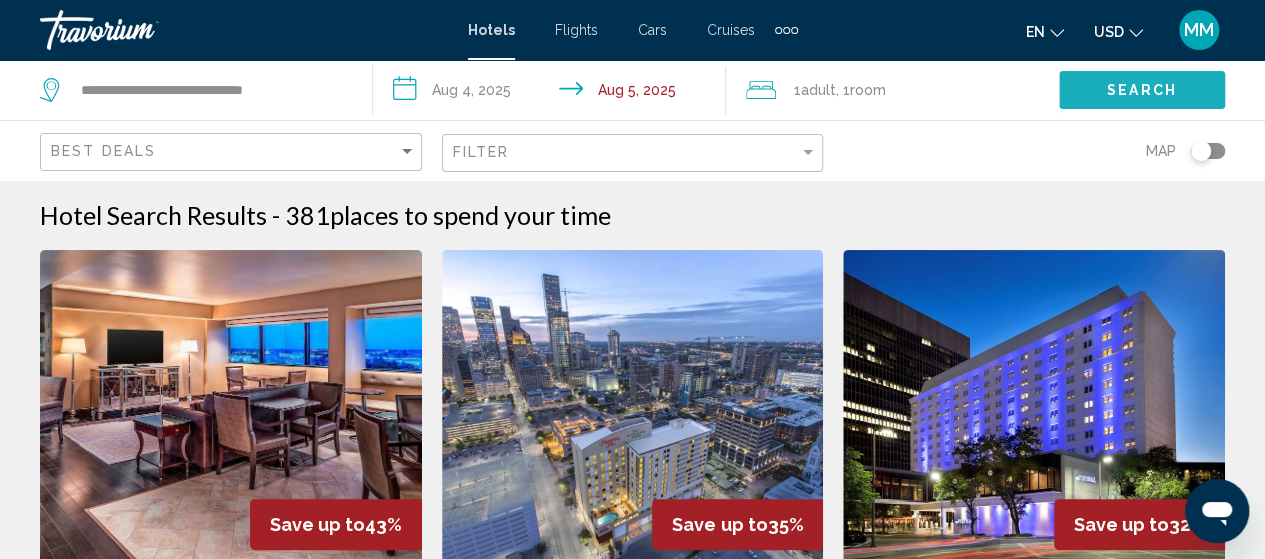 click on "Search" 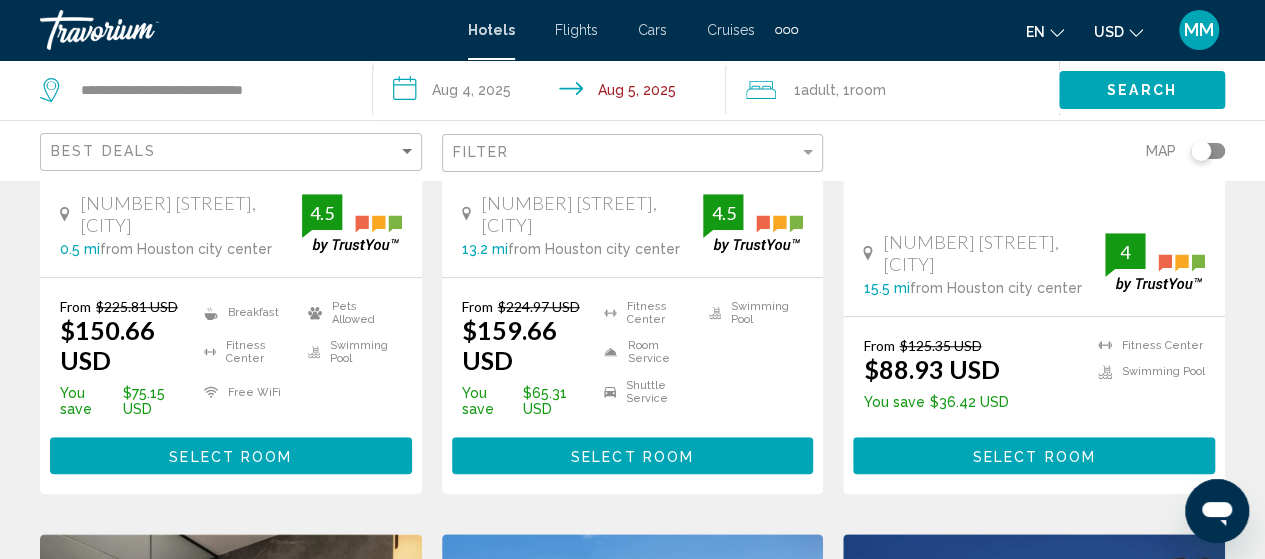 scroll, scrollTop: 300, scrollLeft: 0, axis: vertical 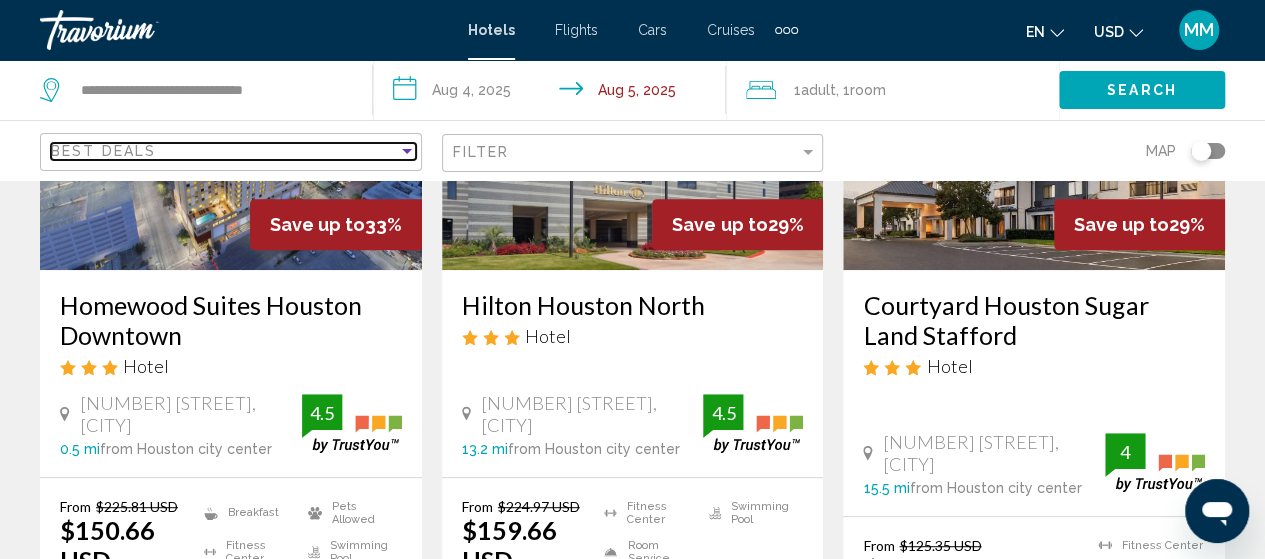 click at bounding box center [407, 151] 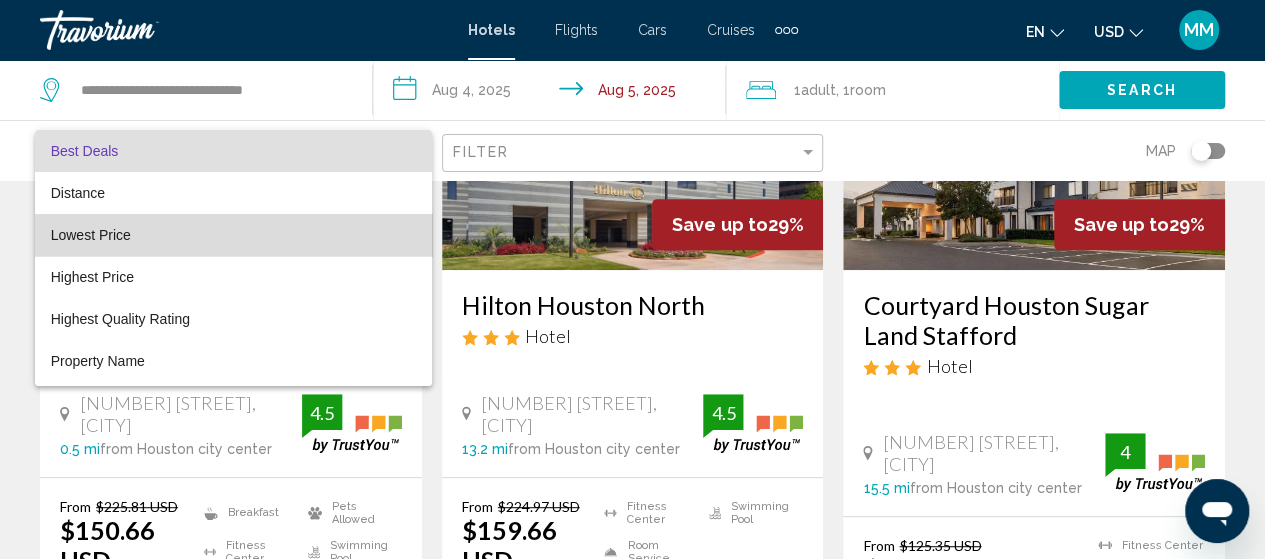 click on "Lowest Price" at bounding box center (233, 235) 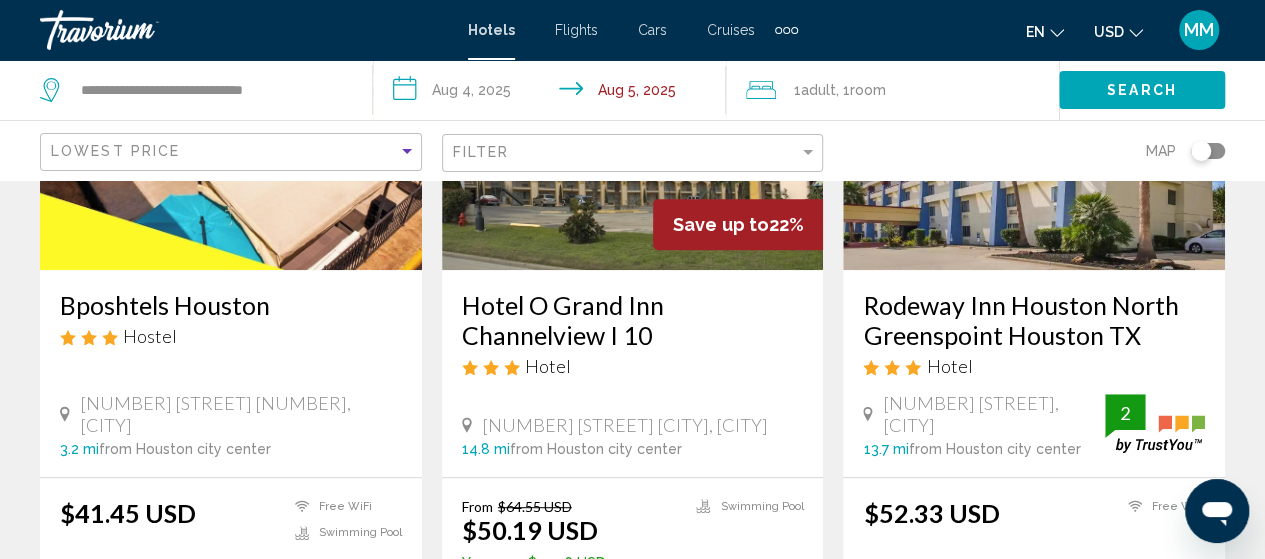 click on "Search" 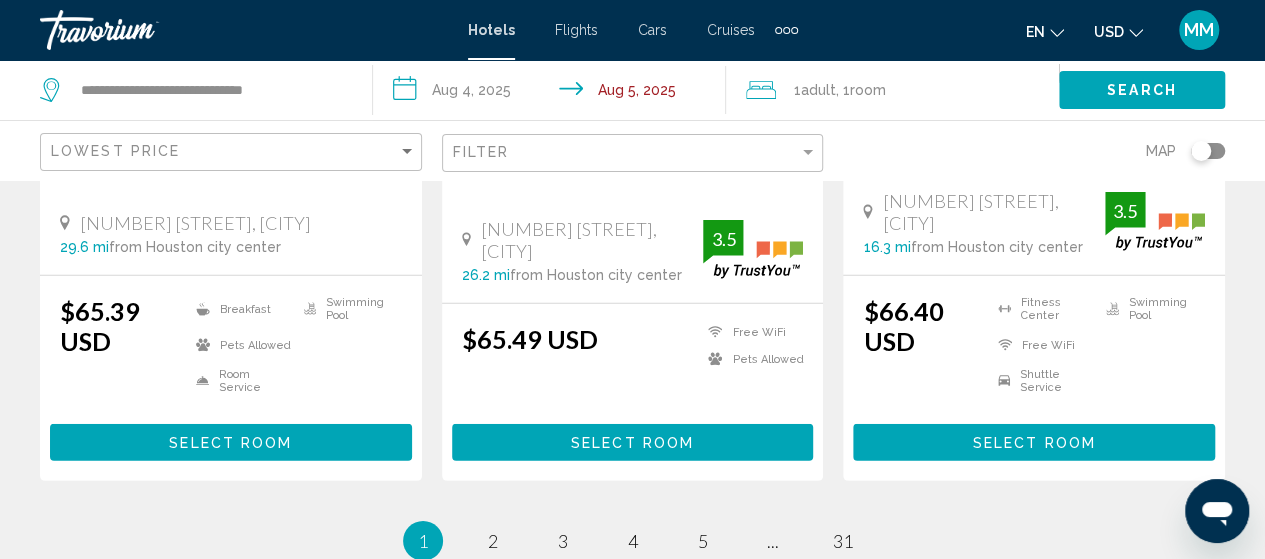 scroll, scrollTop: 2900, scrollLeft: 0, axis: vertical 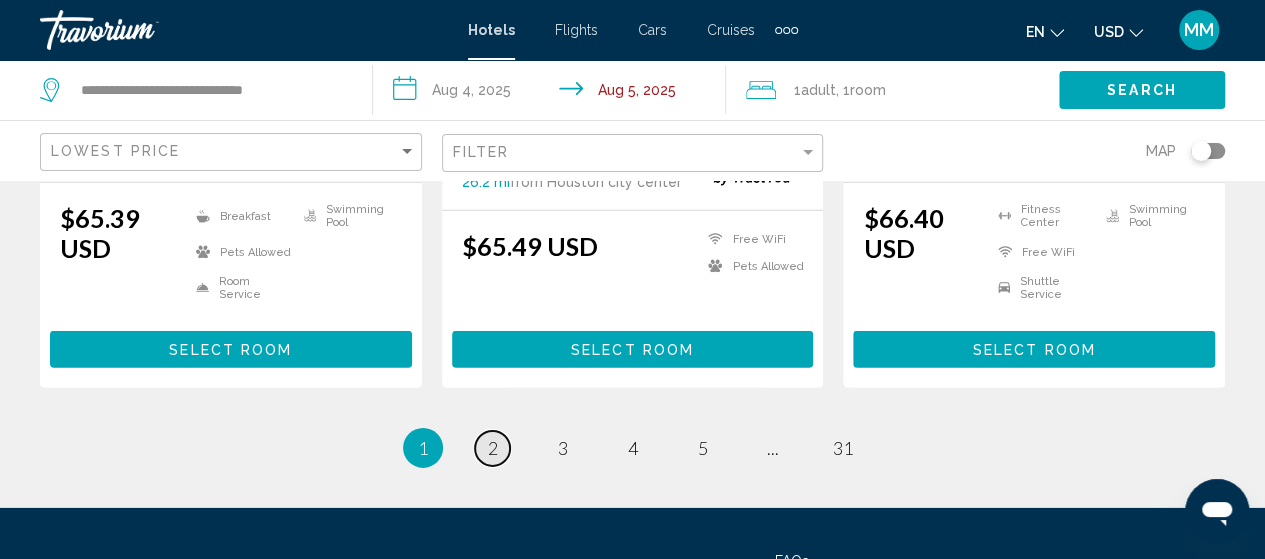 click on "2" at bounding box center (493, 448) 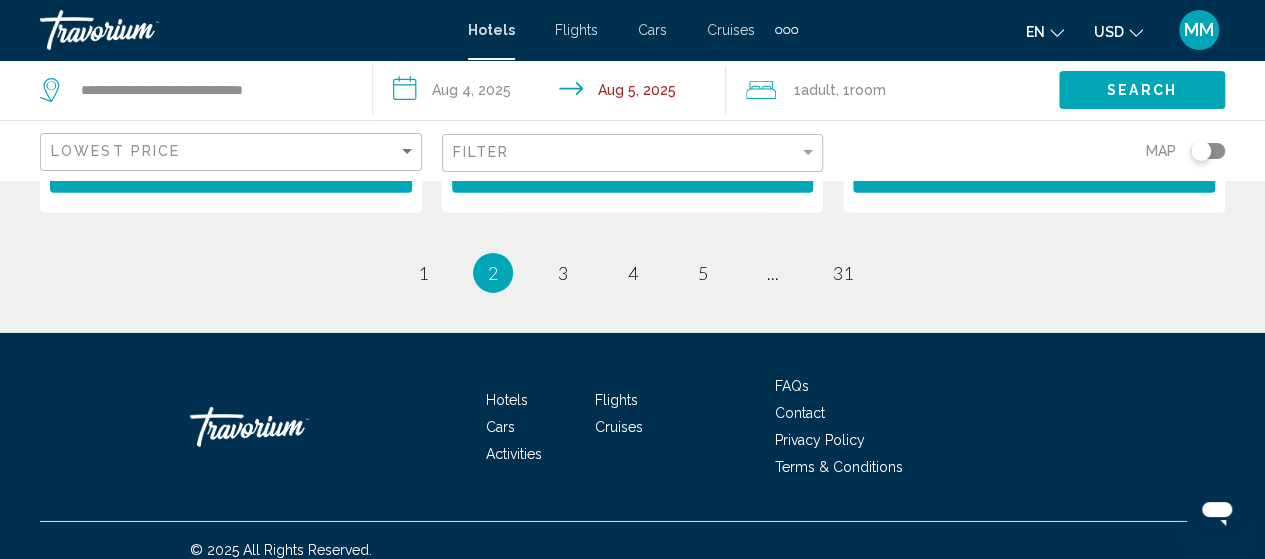 scroll, scrollTop: 3096, scrollLeft: 0, axis: vertical 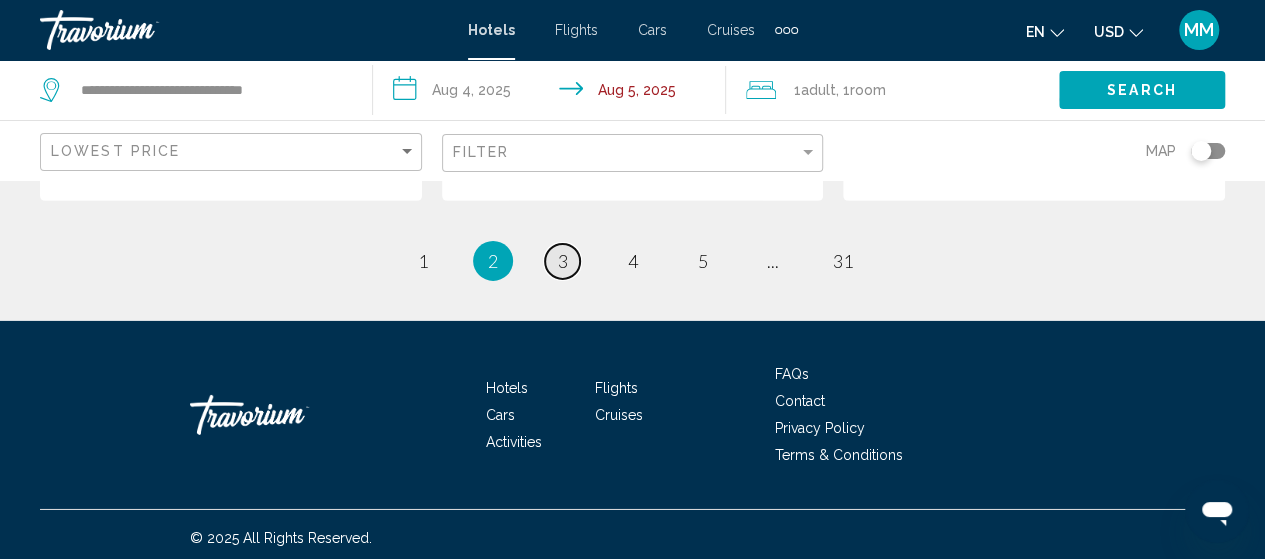 click on "page  3" at bounding box center [562, 261] 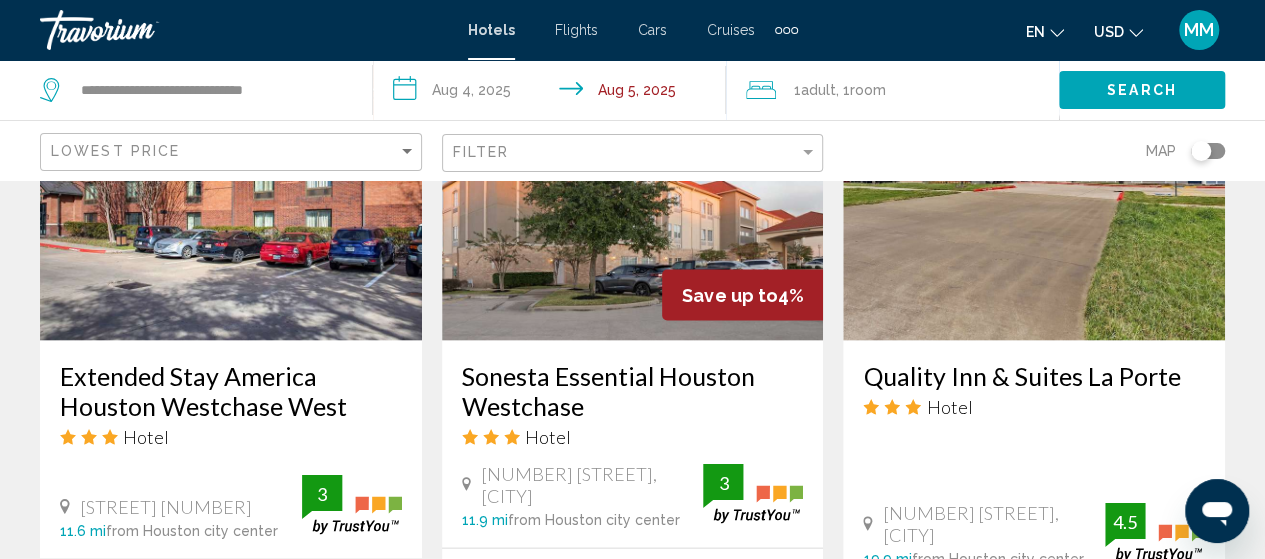 scroll, scrollTop: 1800, scrollLeft: 0, axis: vertical 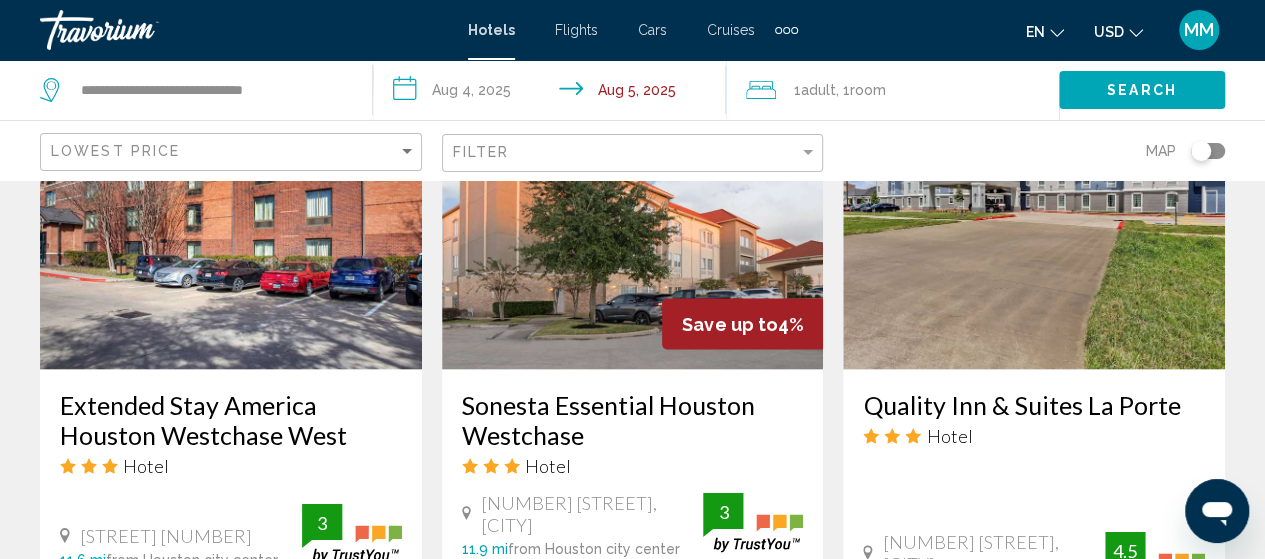 click at bounding box center [633, 209] 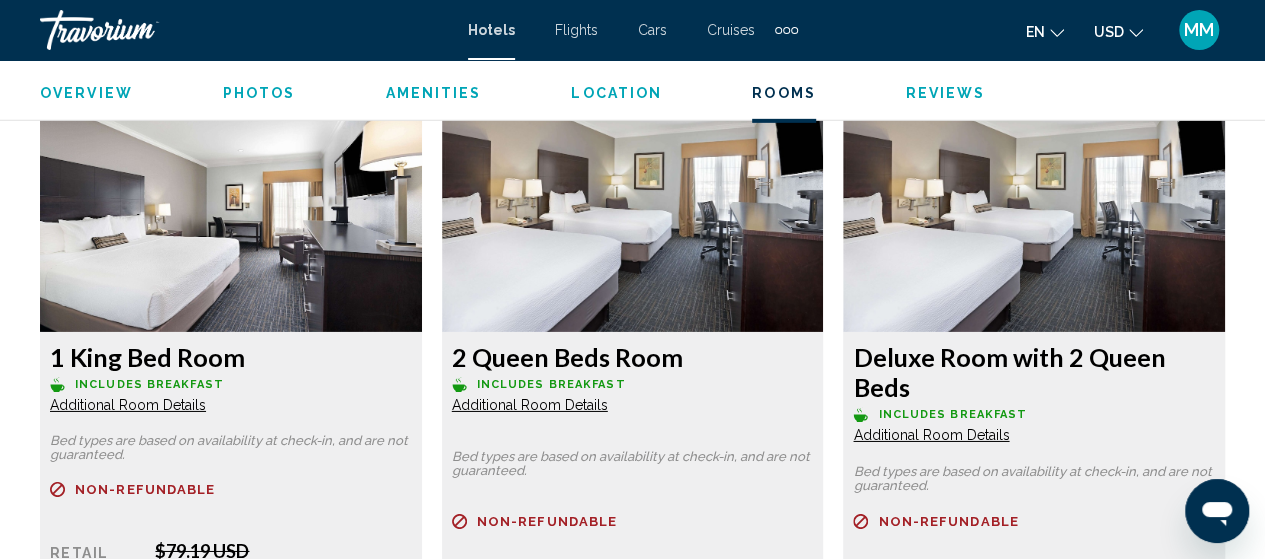 scroll, scrollTop: 3055, scrollLeft: 0, axis: vertical 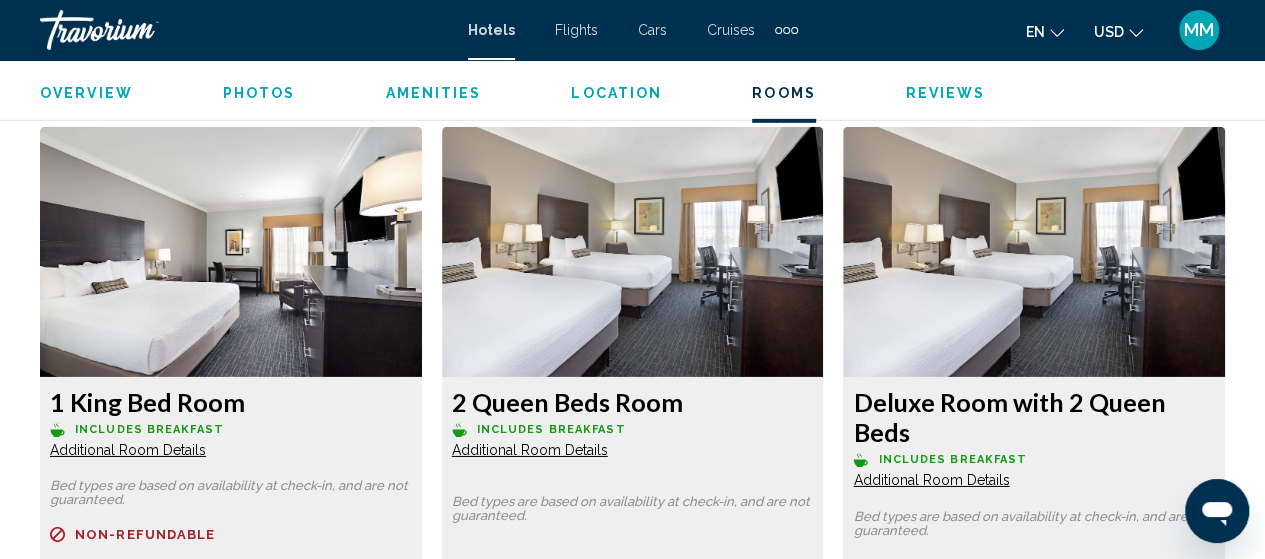 click at bounding box center [231, 252] 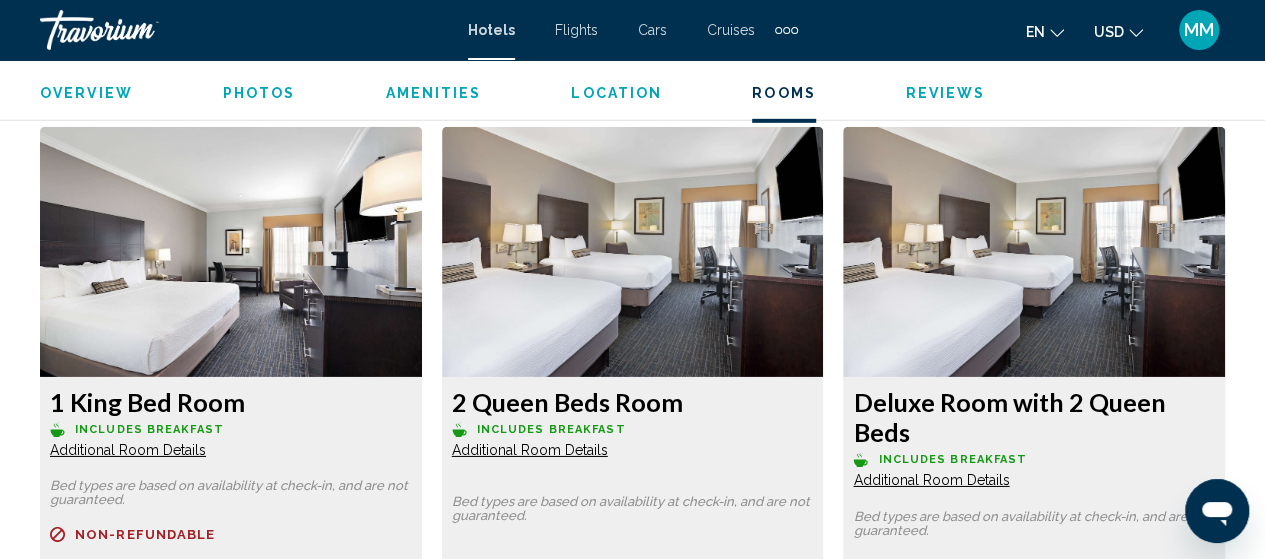 click at bounding box center (231, 252) 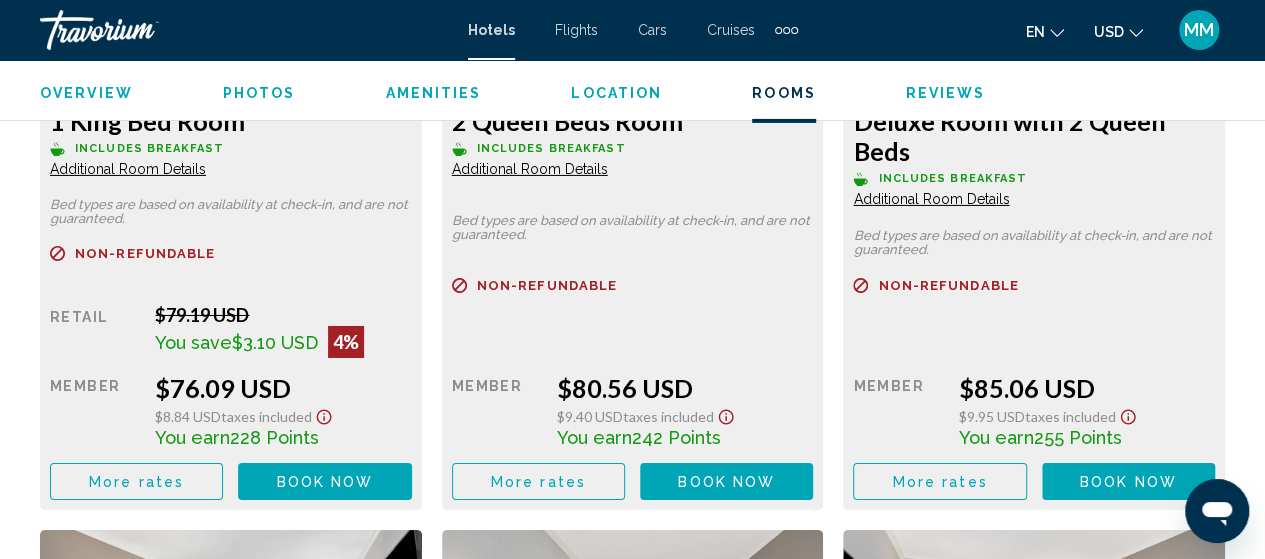 scroll, scrollTop: 3355, scrollLeft: 0, axis: vertical 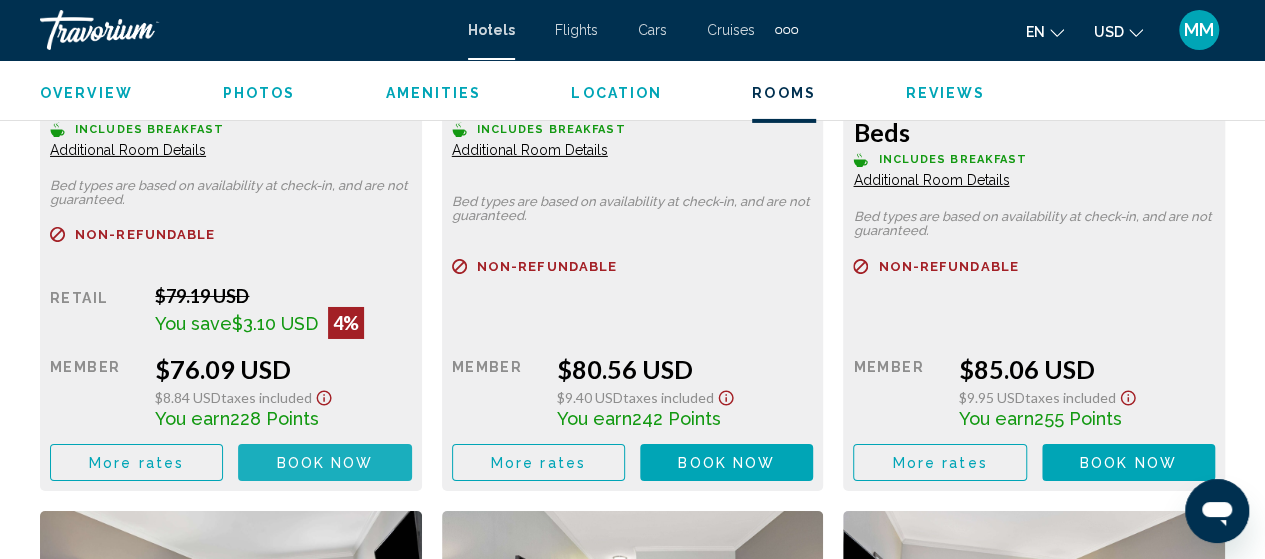 click on "Book now" at bounding box center [325, 463] 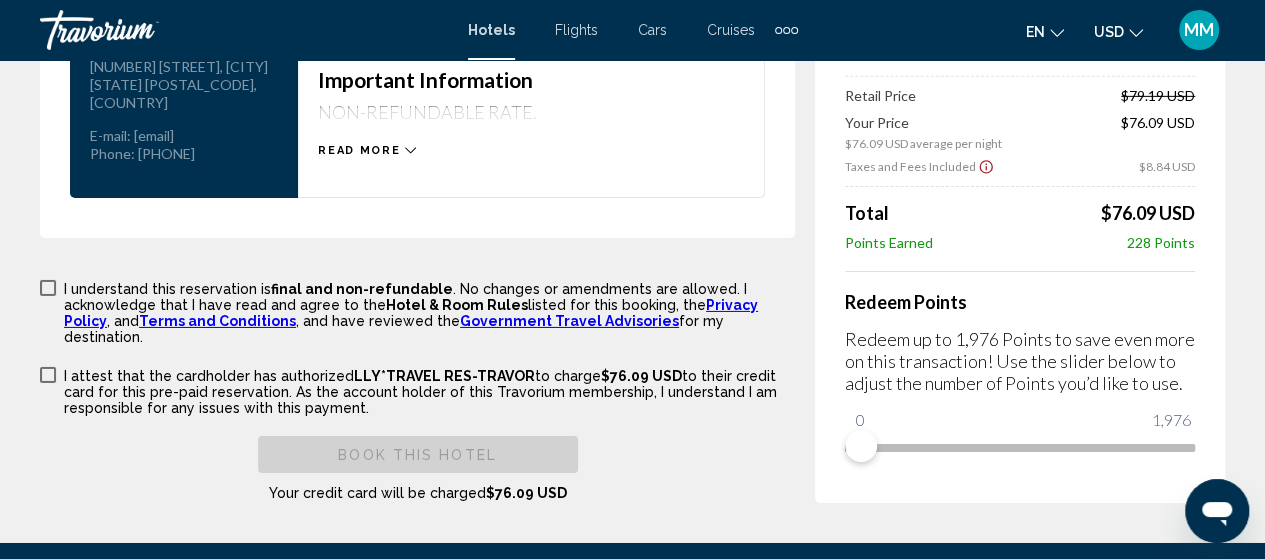 scroll, scrollTop: 3200, scrollLeft: 0, axis: vertical 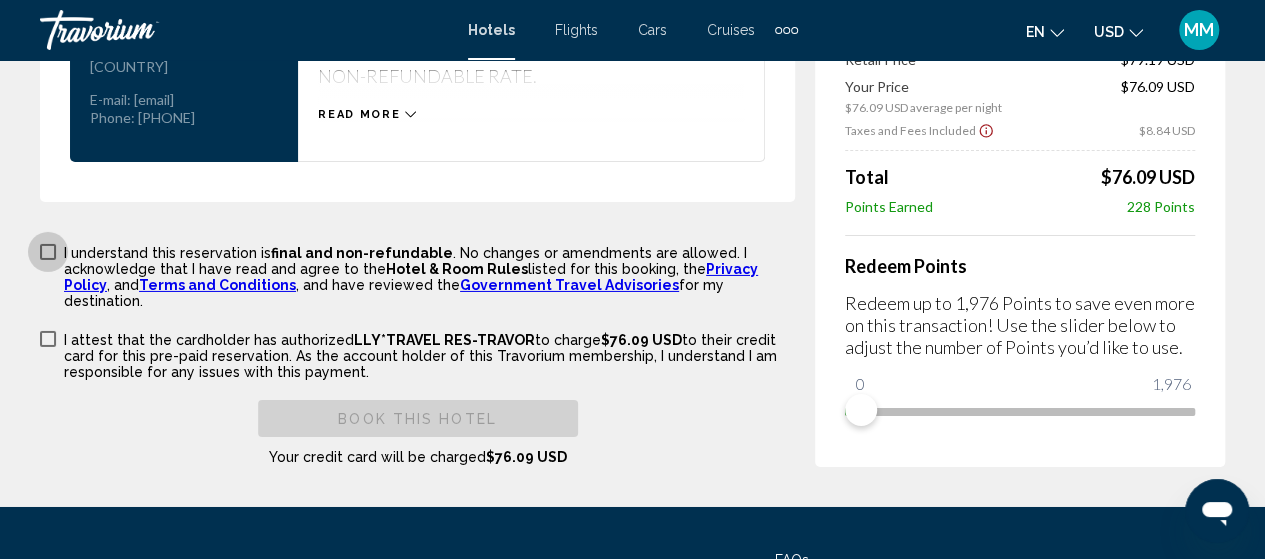 click at bounding box center [48, 252] 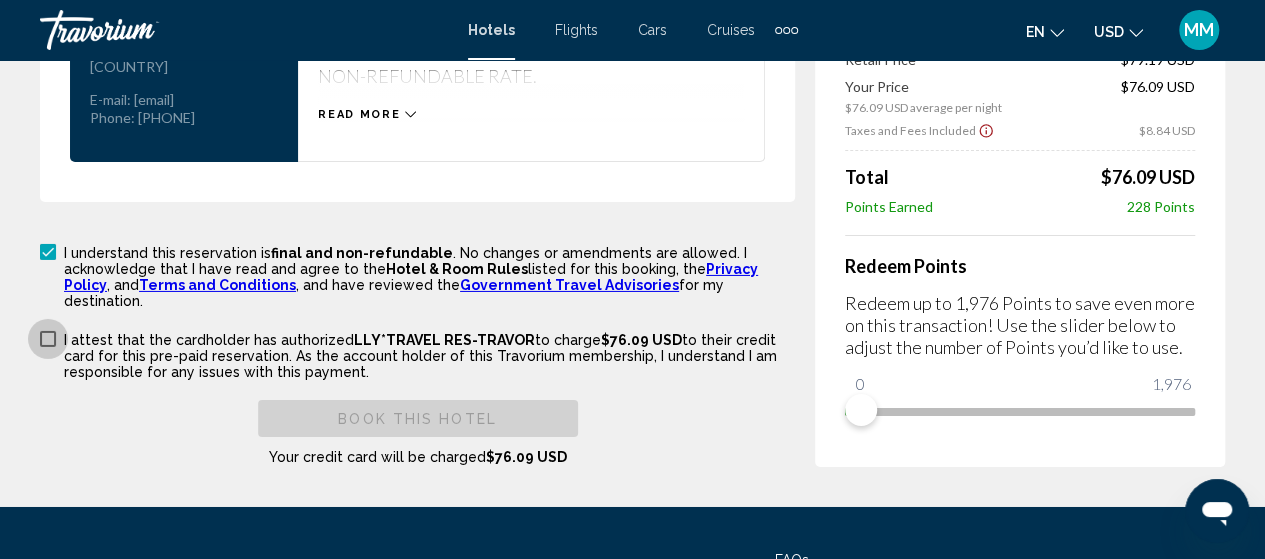 click at bounding box center [48, 339] 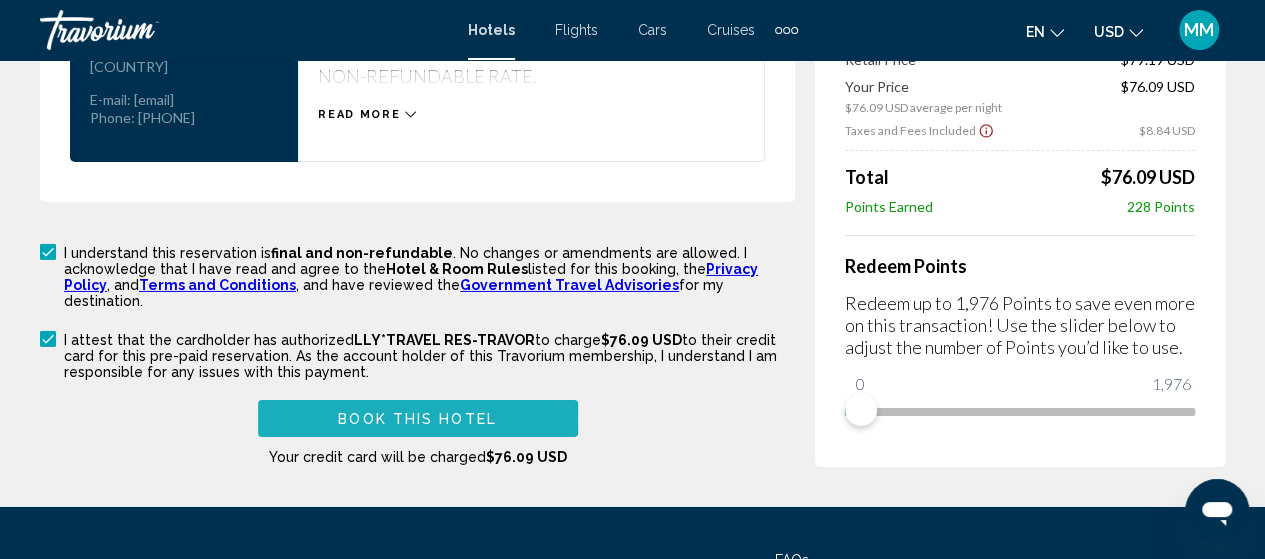 click on "Book this hotel" at bounding box center (417, 419) 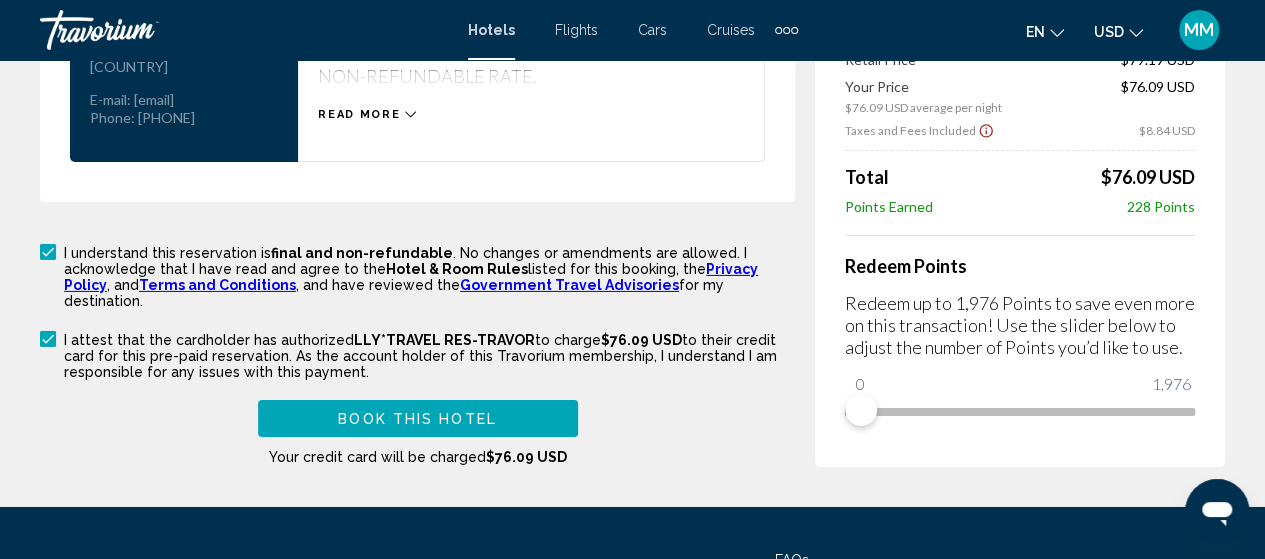 scroll, scrollTop: 1989, scrollLeft: 0, axis: vertical 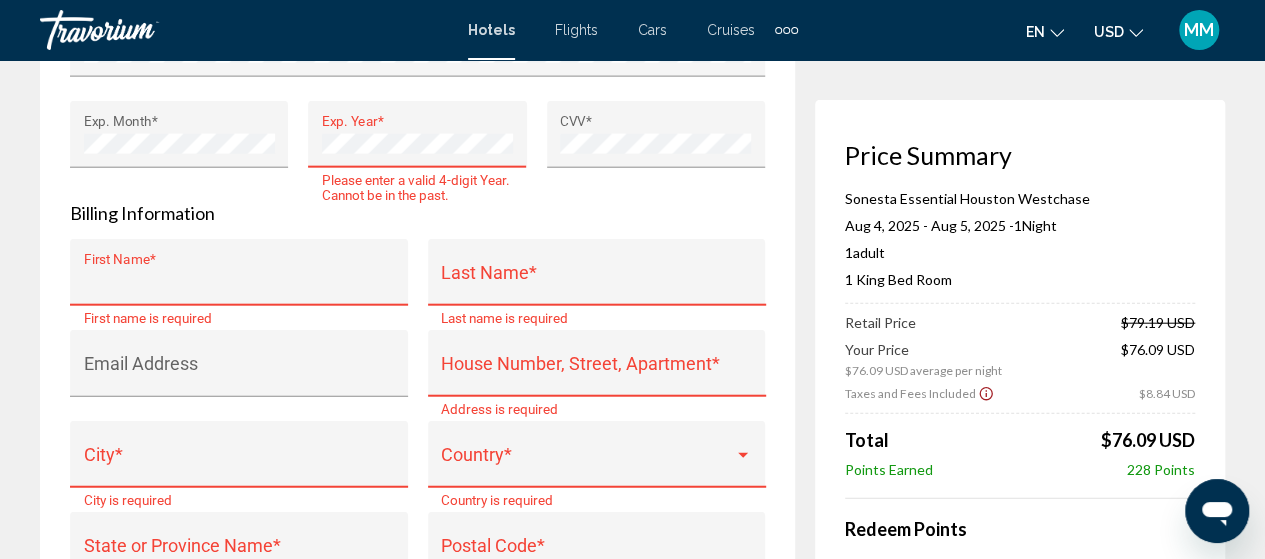 click on "First Name  *" at bounding box center [239, 282] 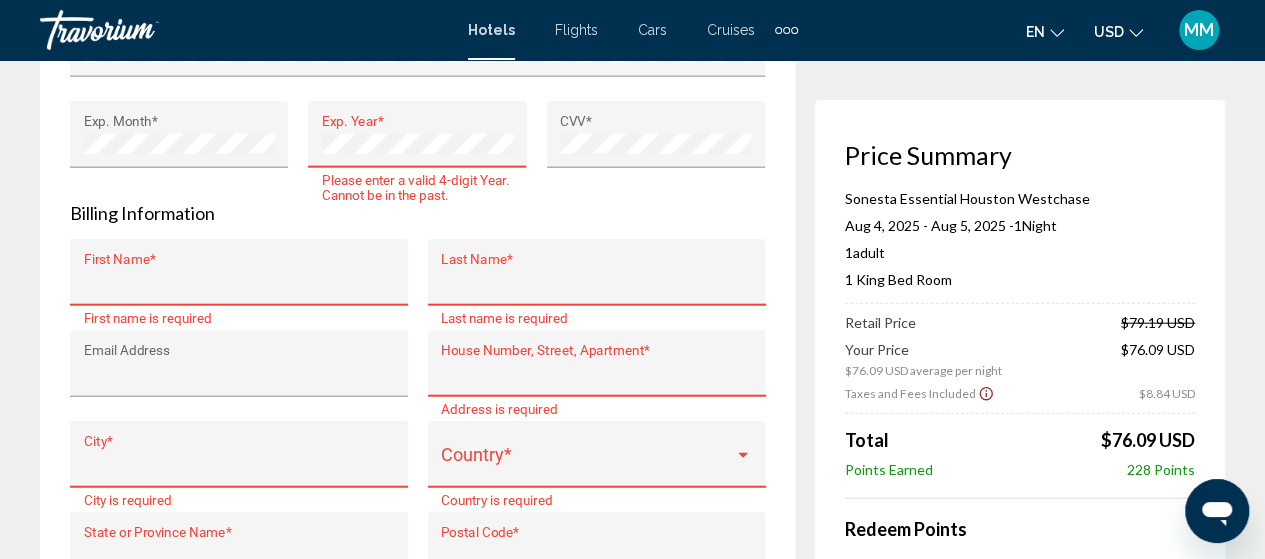 type on "******" 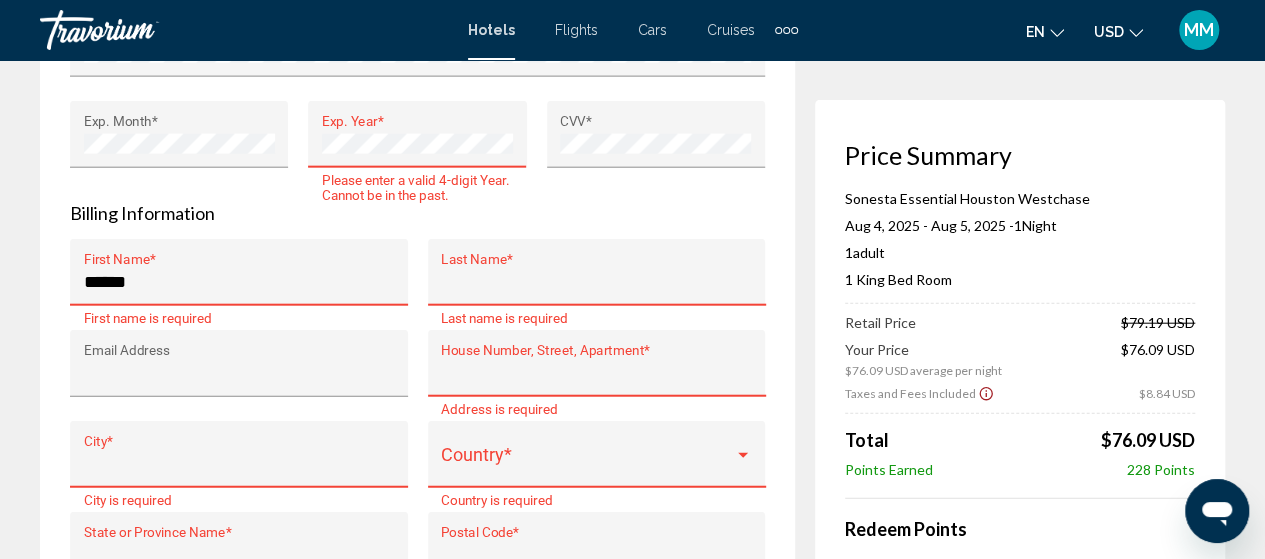 type on "******" 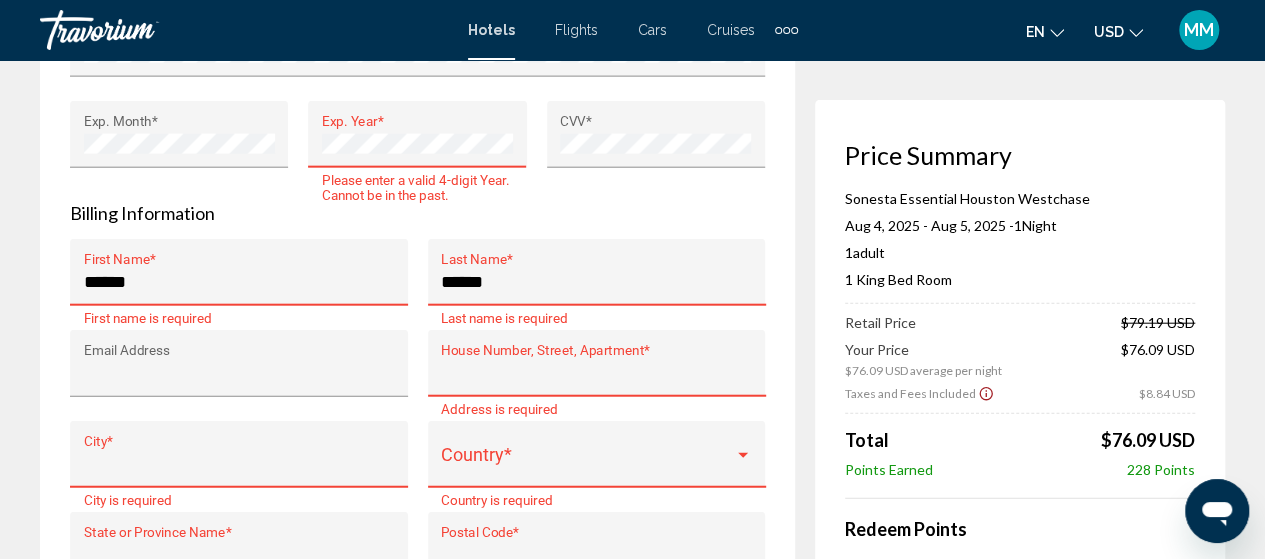 type on "**********" 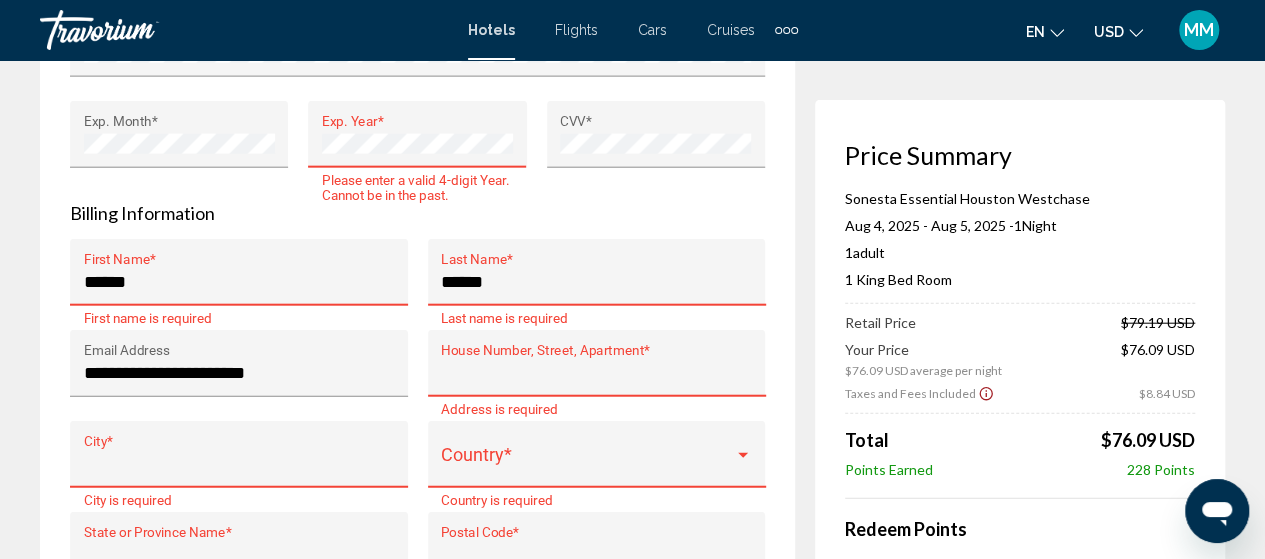 type on "**********" 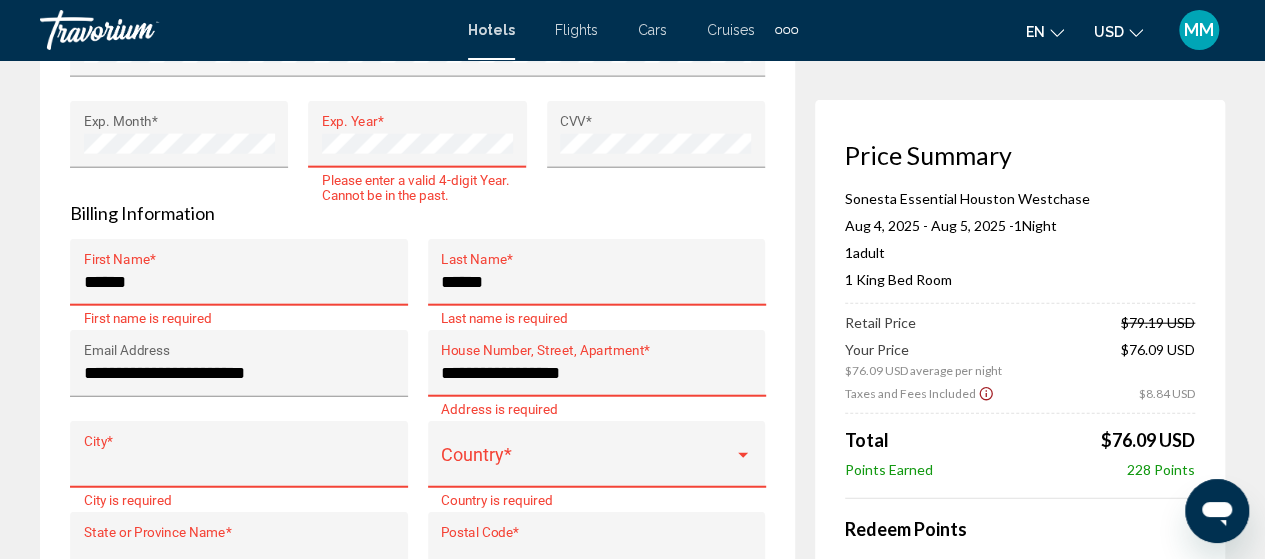 type on "**********" 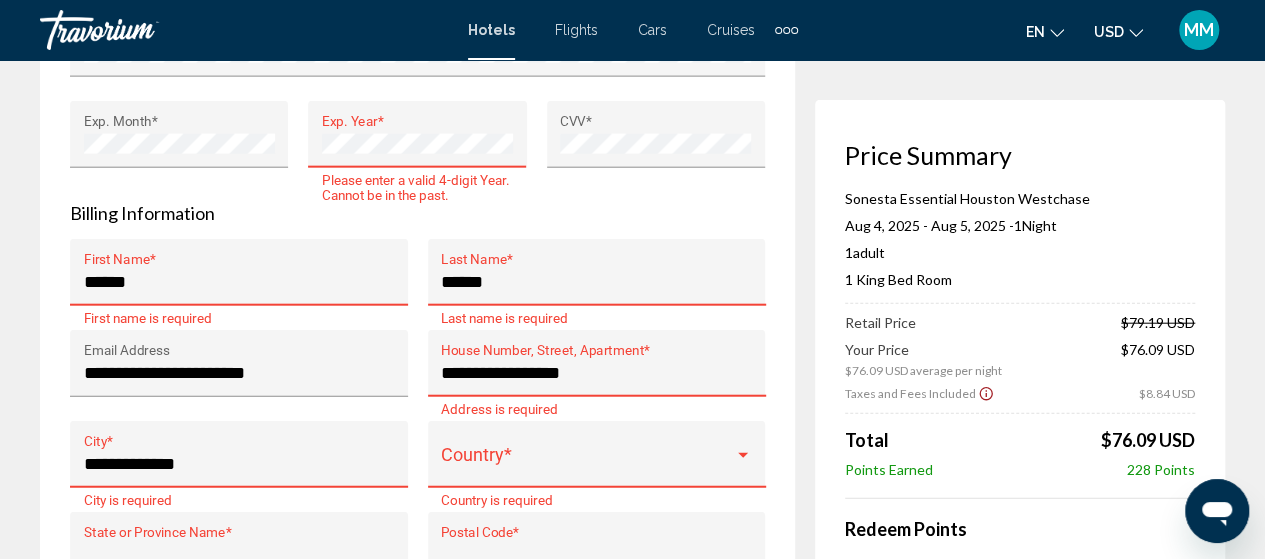 type on "**" 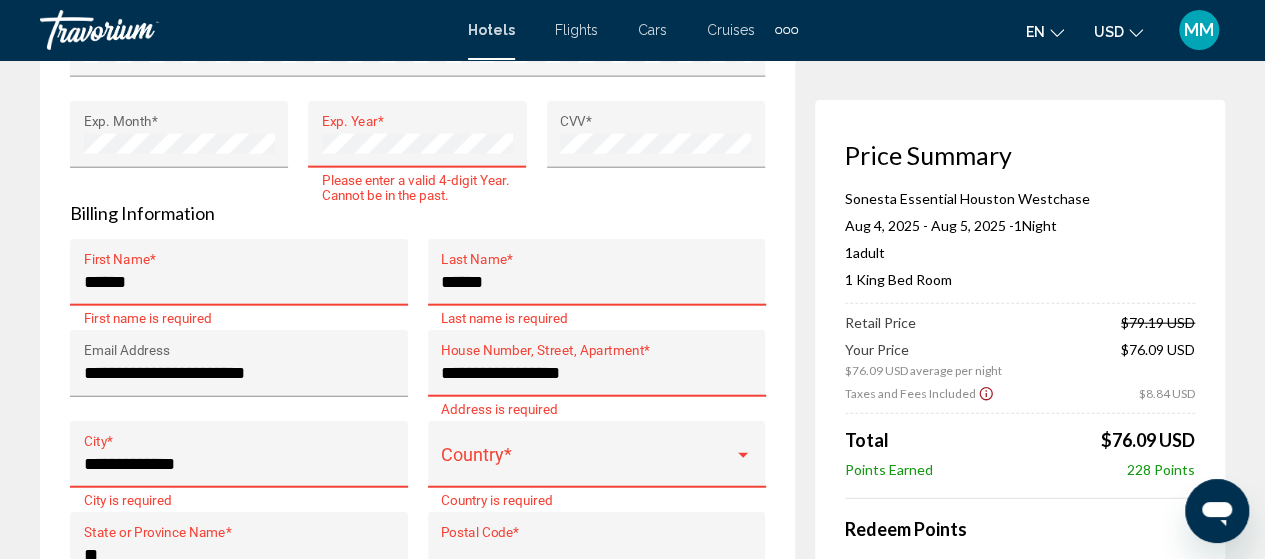 type on "*****" 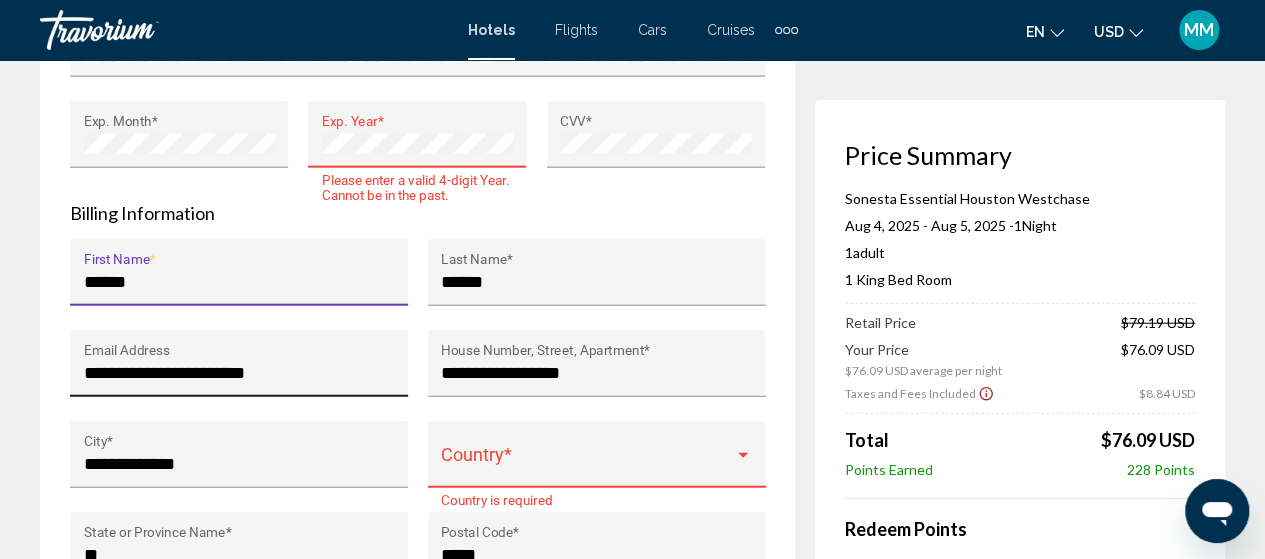 scroll, scrollTop: 0, scrollLeft: 0, axis: both 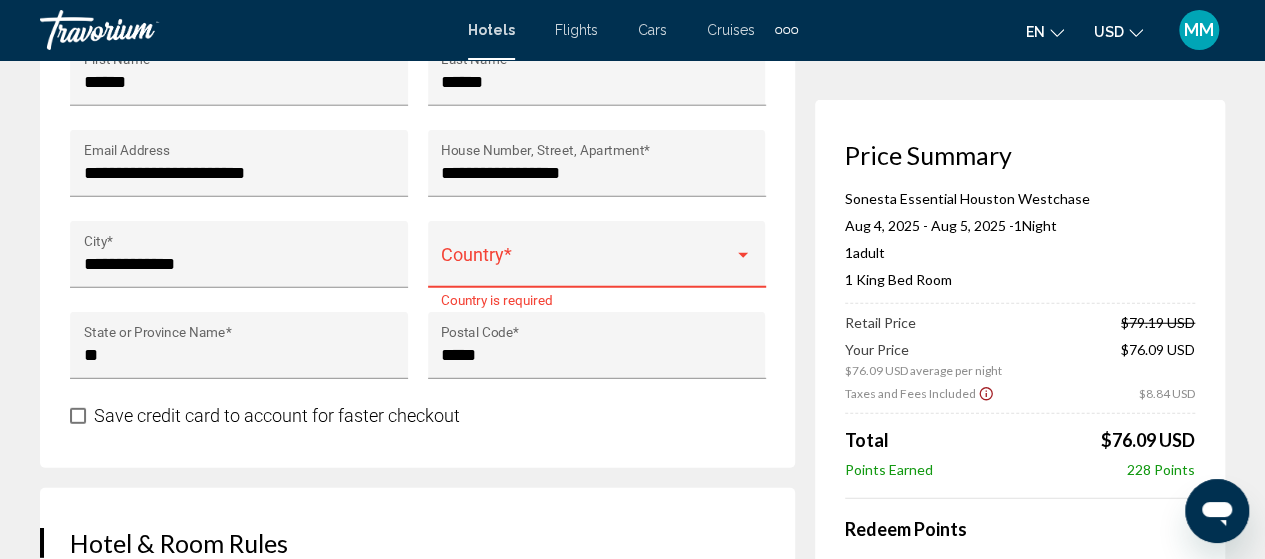 click at bounding box center [587, 264] 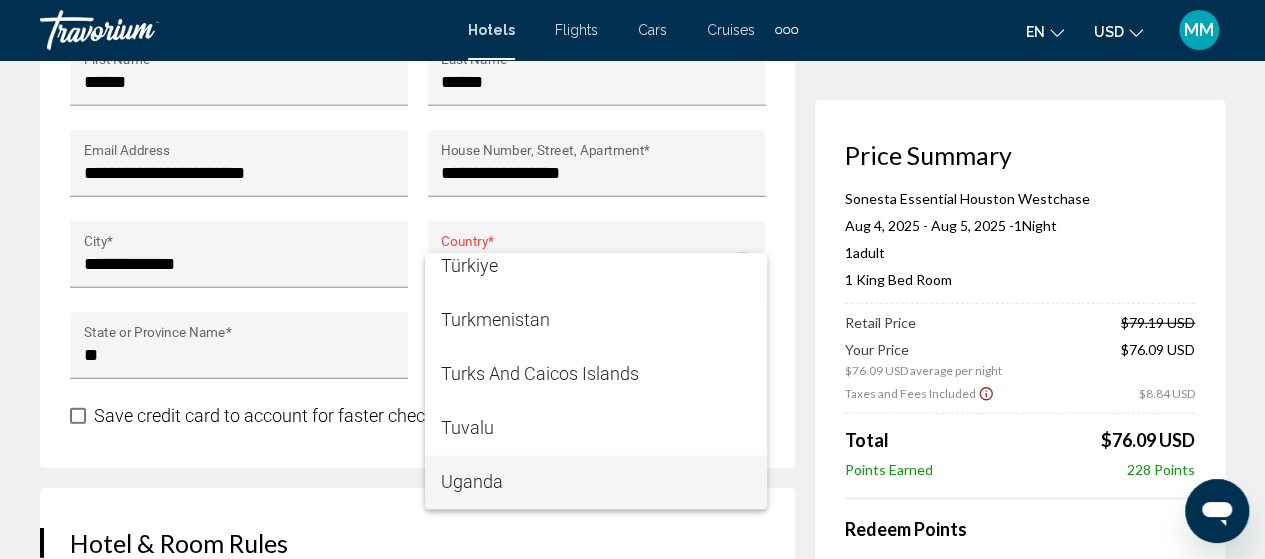 scroll, scrollTop: 6426, scrollLeft: 0, axis: vertical 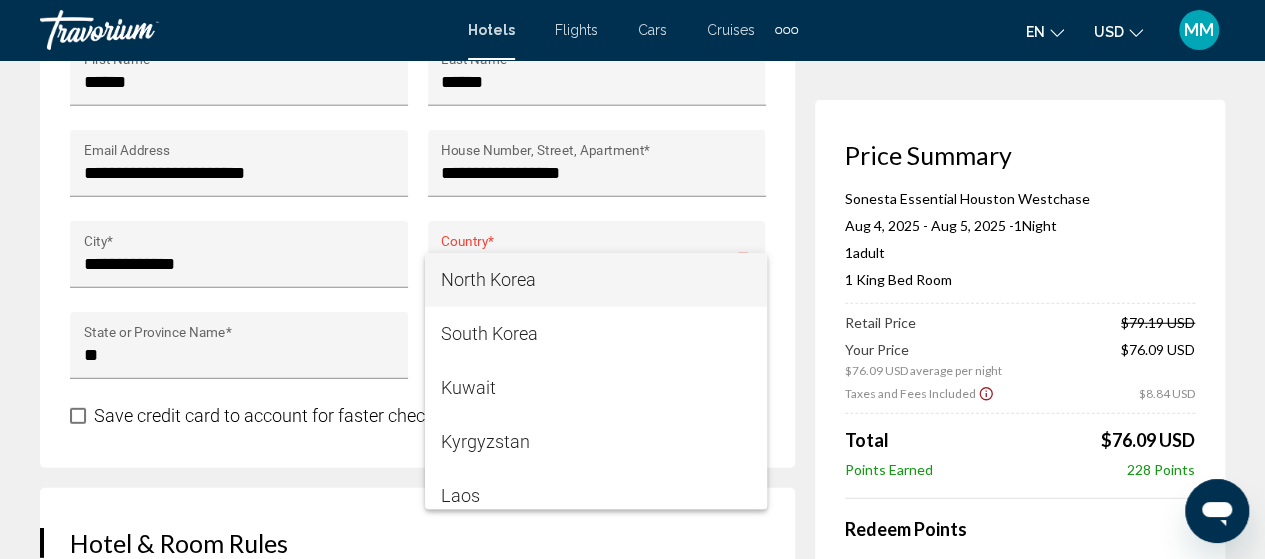 click at bounding box center [632, 279] 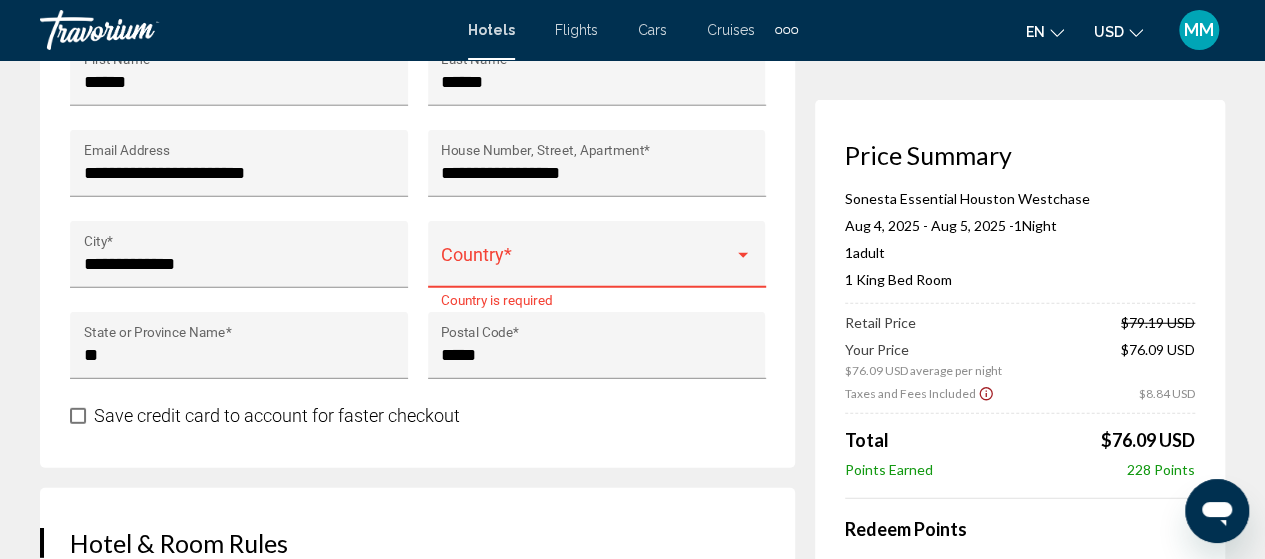click at bounding box center [587, 264] 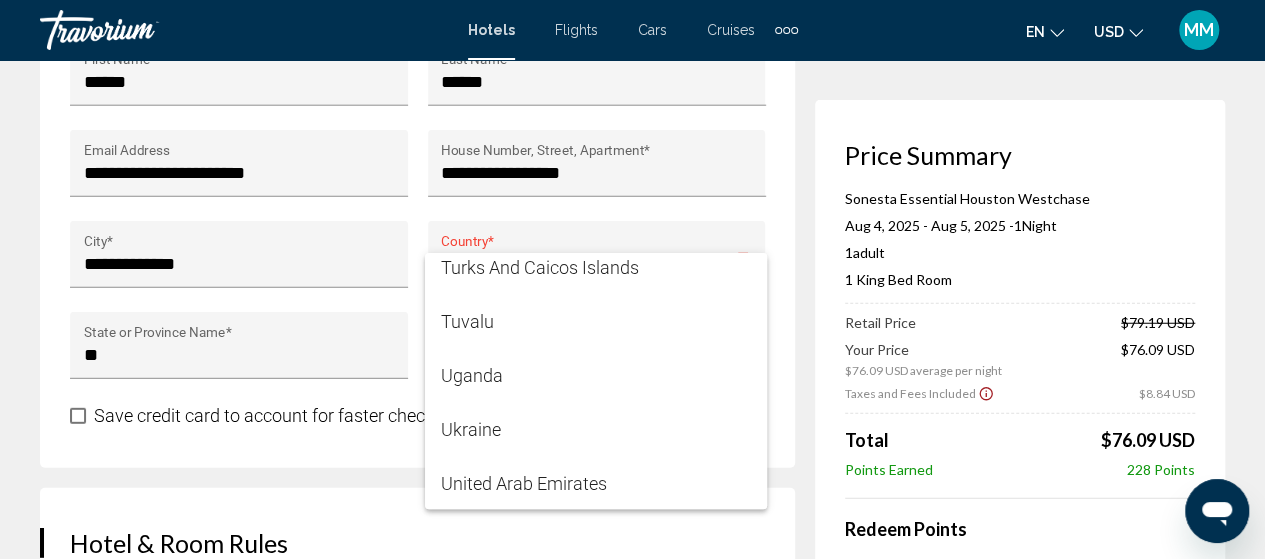 scroll, scrollTop: 12936, scrollLeft: 0, axis: vertical 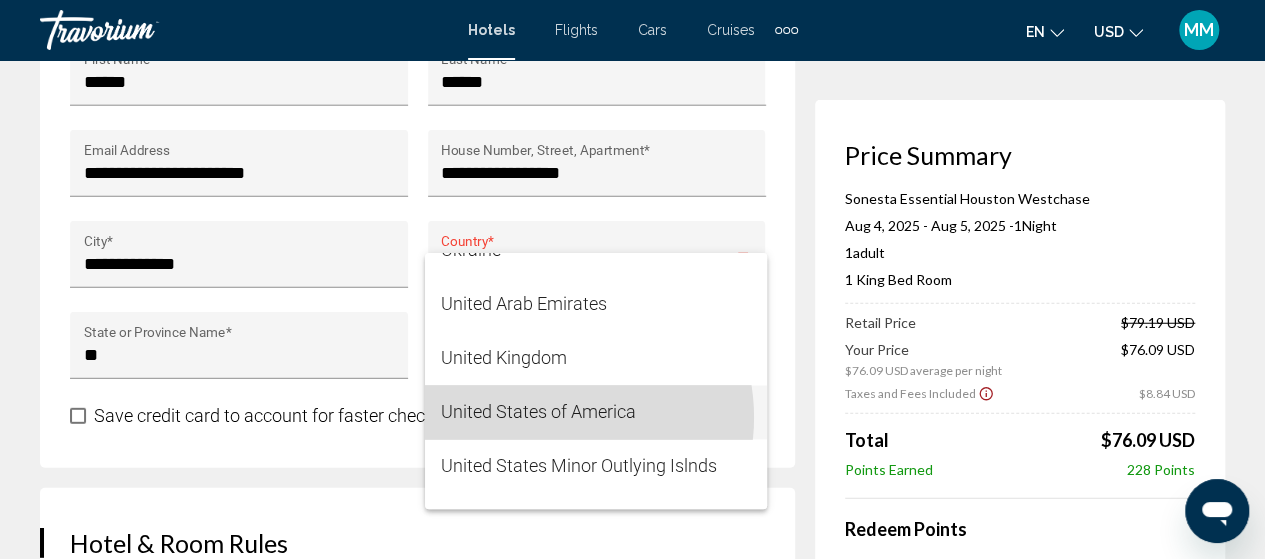 click on "United States of America" at bounding box center [596, 412] 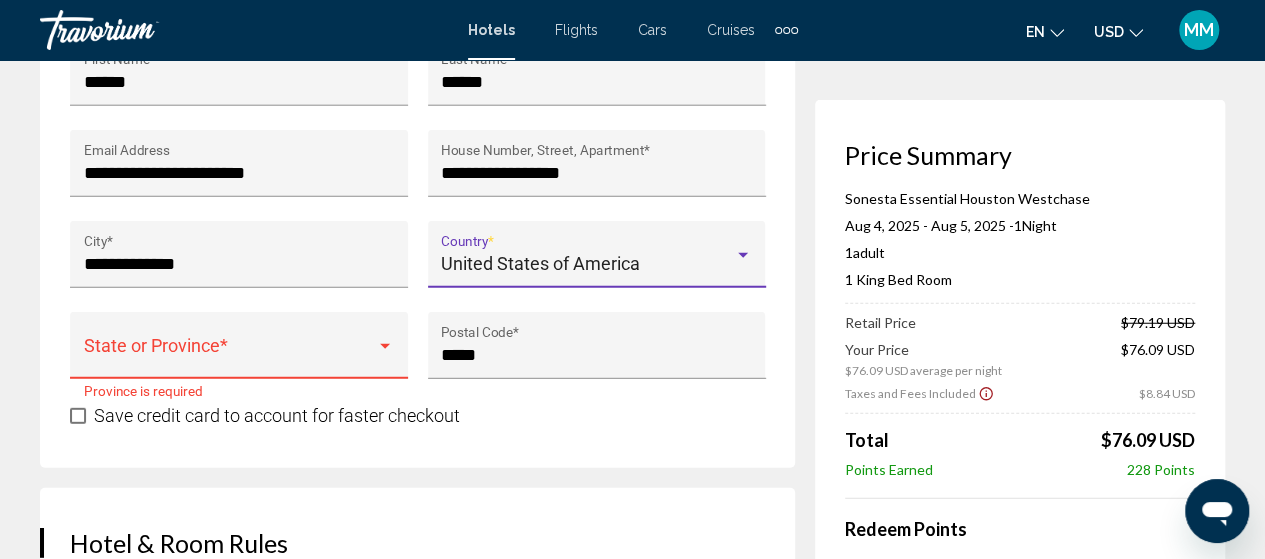 click at bounding box center [230, 355] 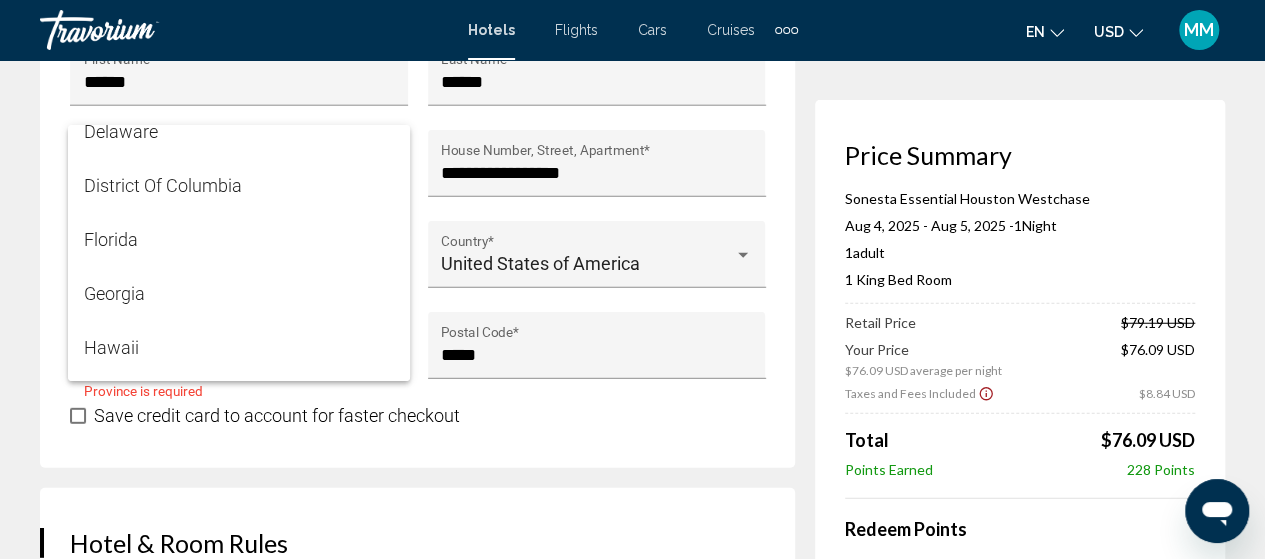scroll, scrollTop: 400, scrollLeft: 0, axis: vertical 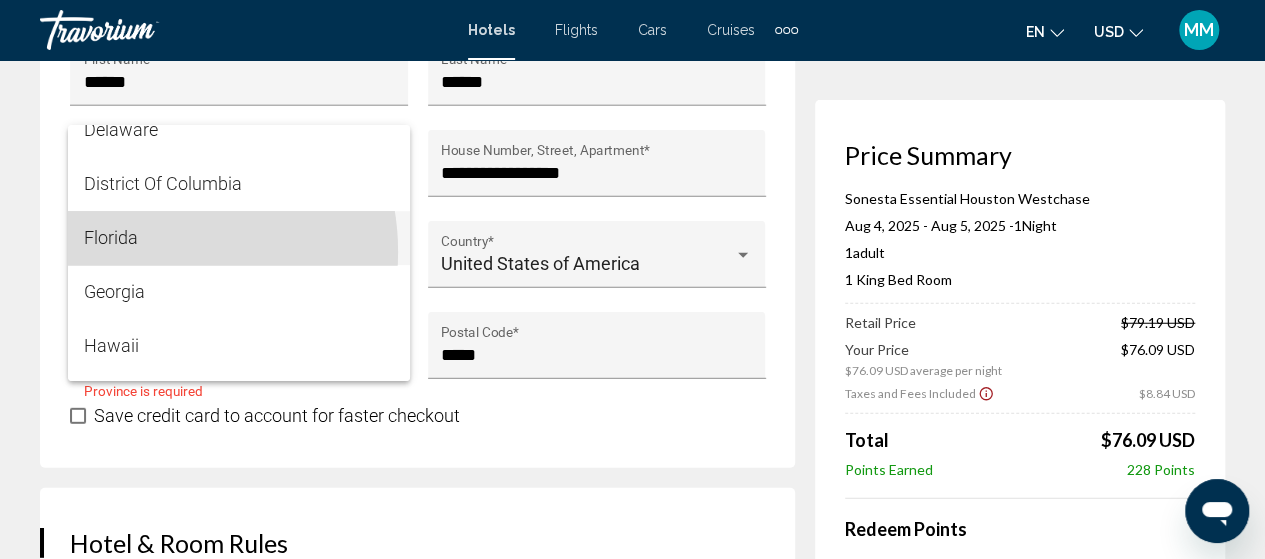 click on "Florida" at bounding box center (239, 238) 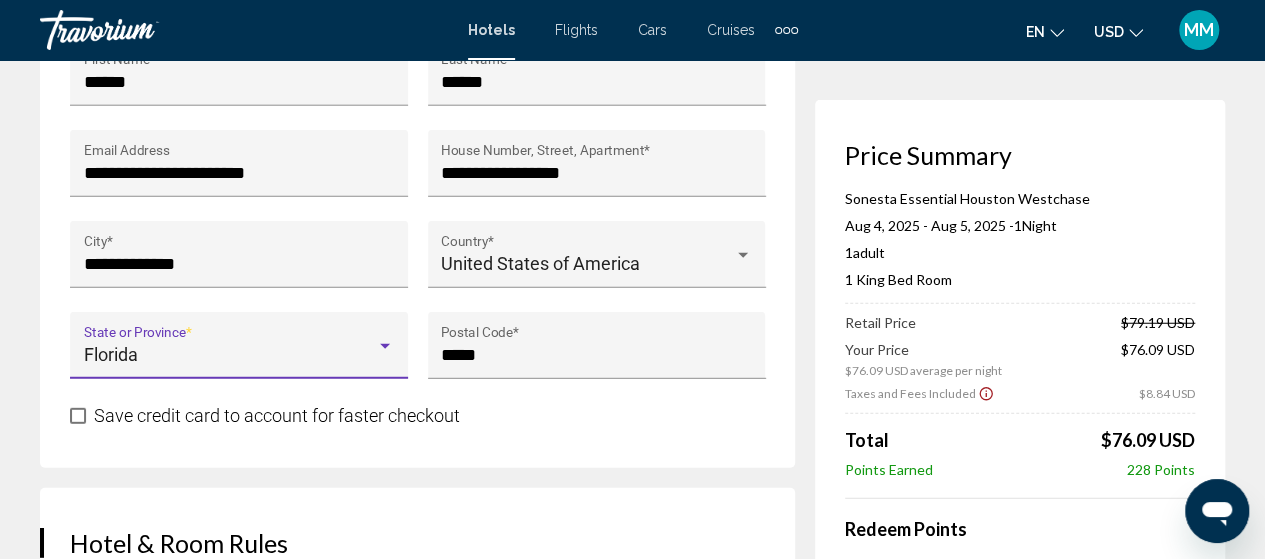 click at bounding box center [78, 416] 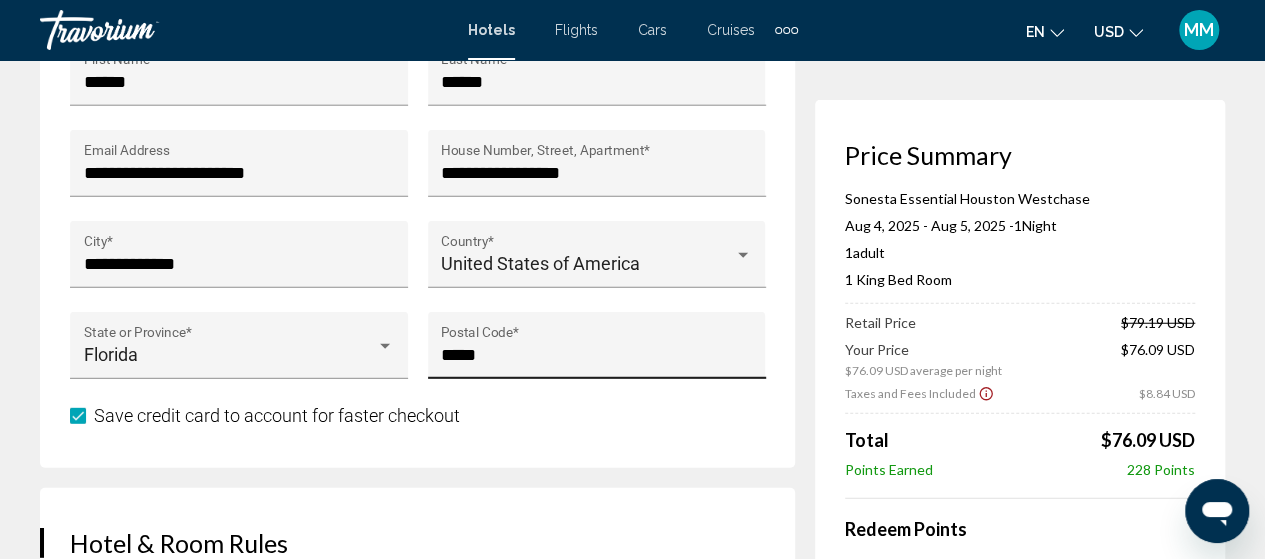 scroll, scrollTop: 0, scrollLeft: 0, axis: both 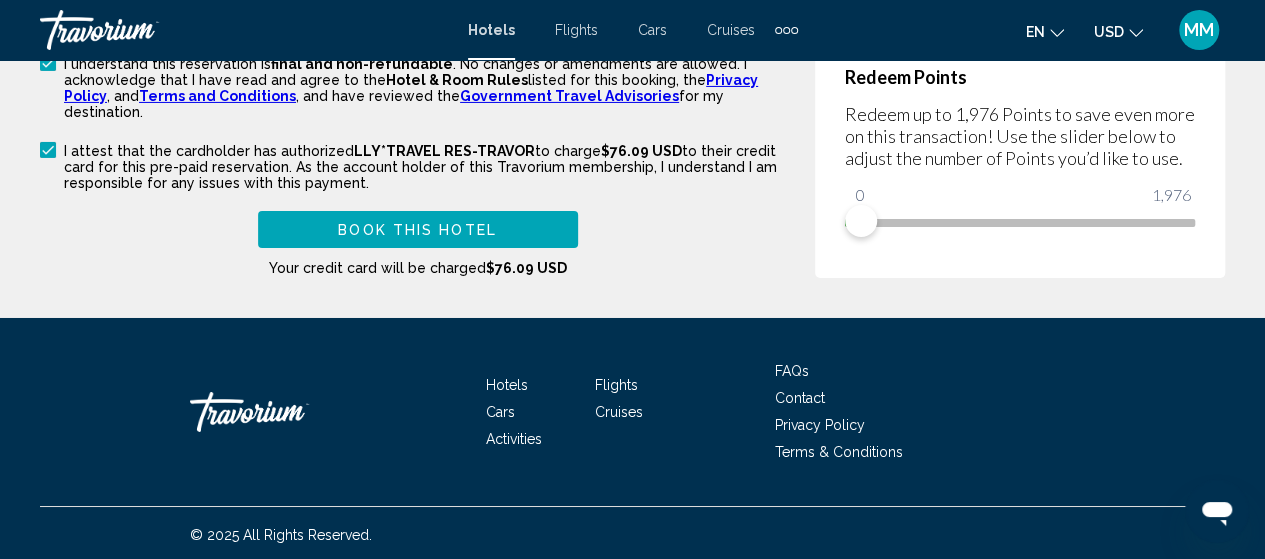 click on "Book this hotel" at bounding box center (417, 230) 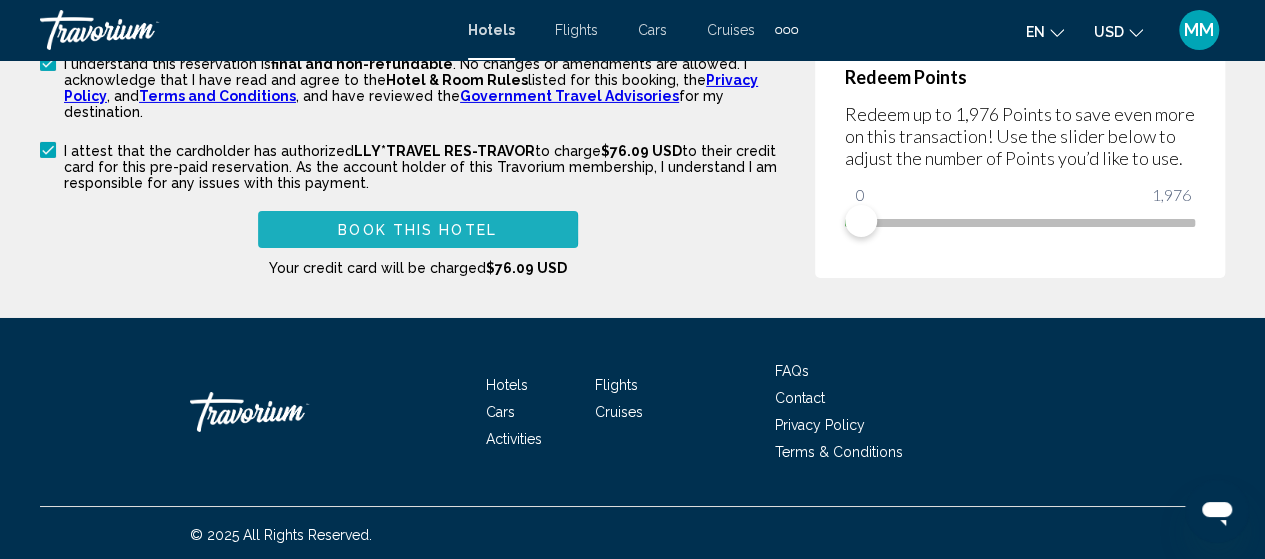 scroll, scrollTop: 2170, scrollLeft: 0, axis: vertical 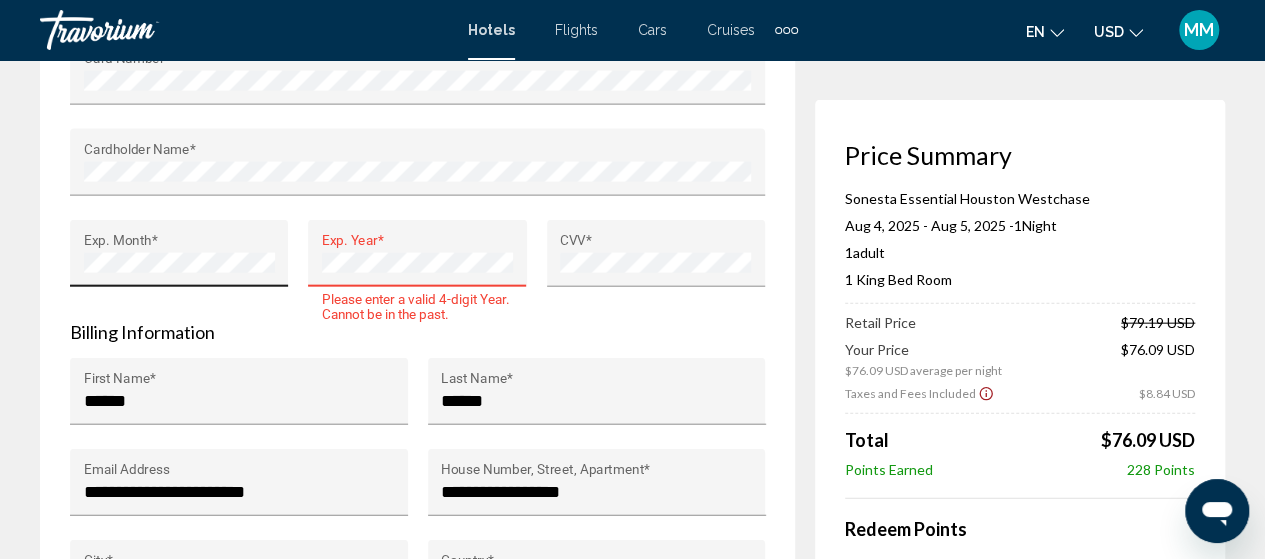 click on "Card Number  * Cardholder Name  * Exp. Month  * Exp. Year  *  Please enter a valid 4-digit Year. Cannot be in the past.   CVV  *" at bounding box center [417, 174] 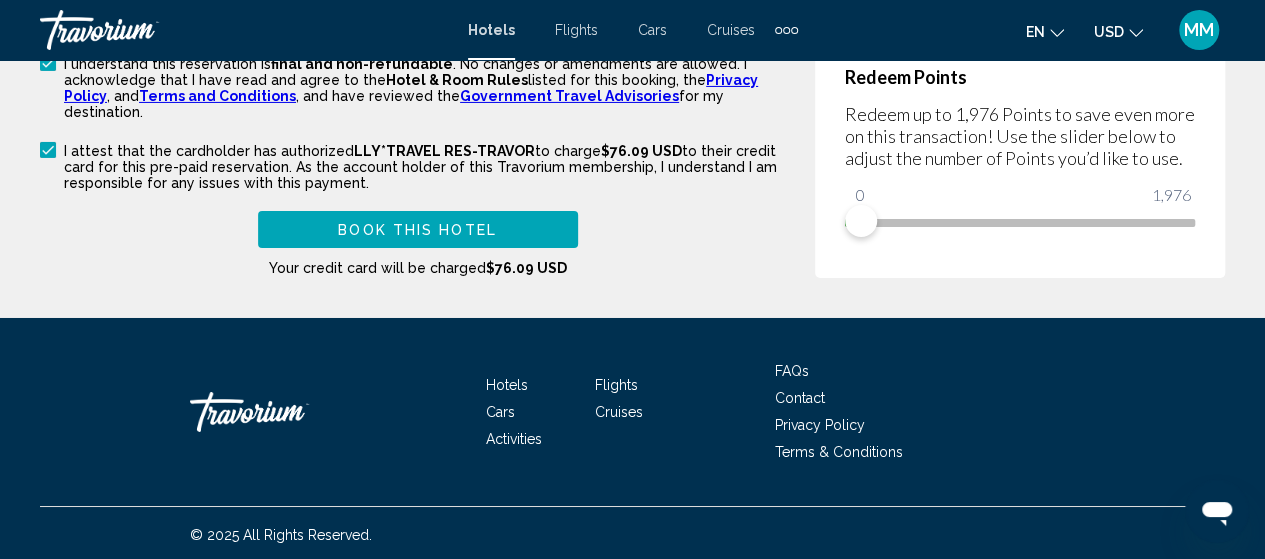 scroll, scrollTop: 3393, scrollLeft: 0, axis: vertical 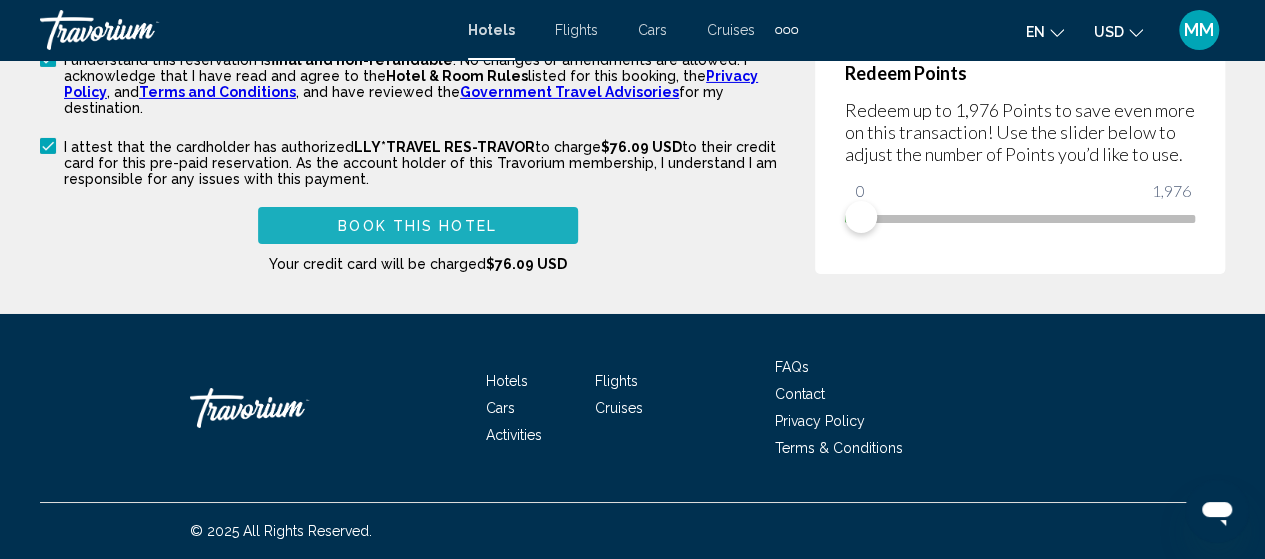 click on "Book this hotel" at bounding box center [417, 226] 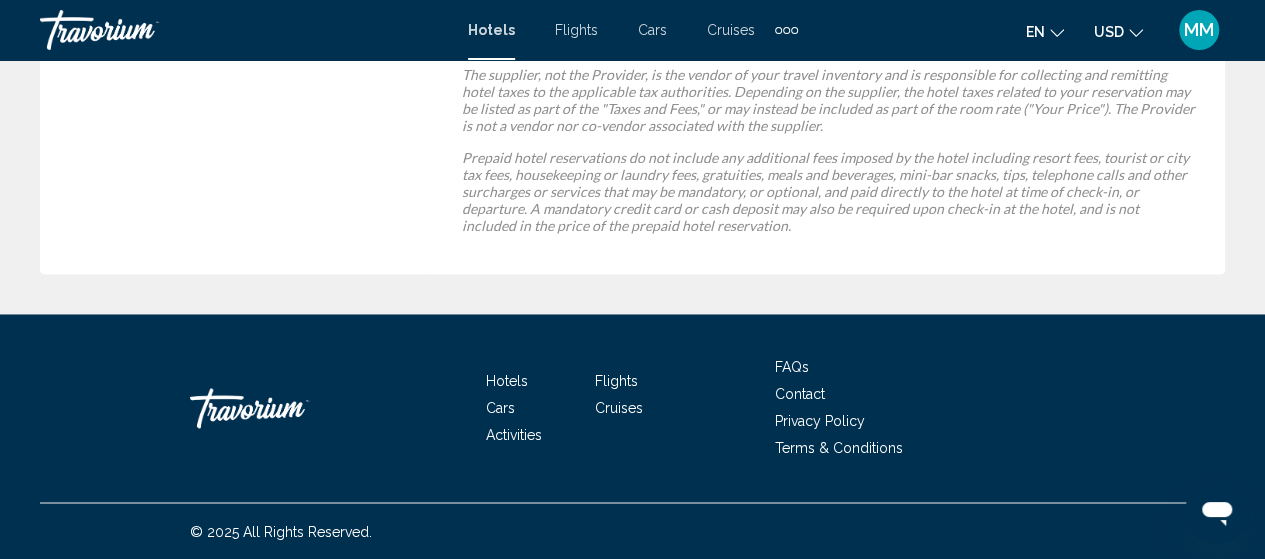 scroll, scrollTop: 0, scrollLeft: 0, axis: both 